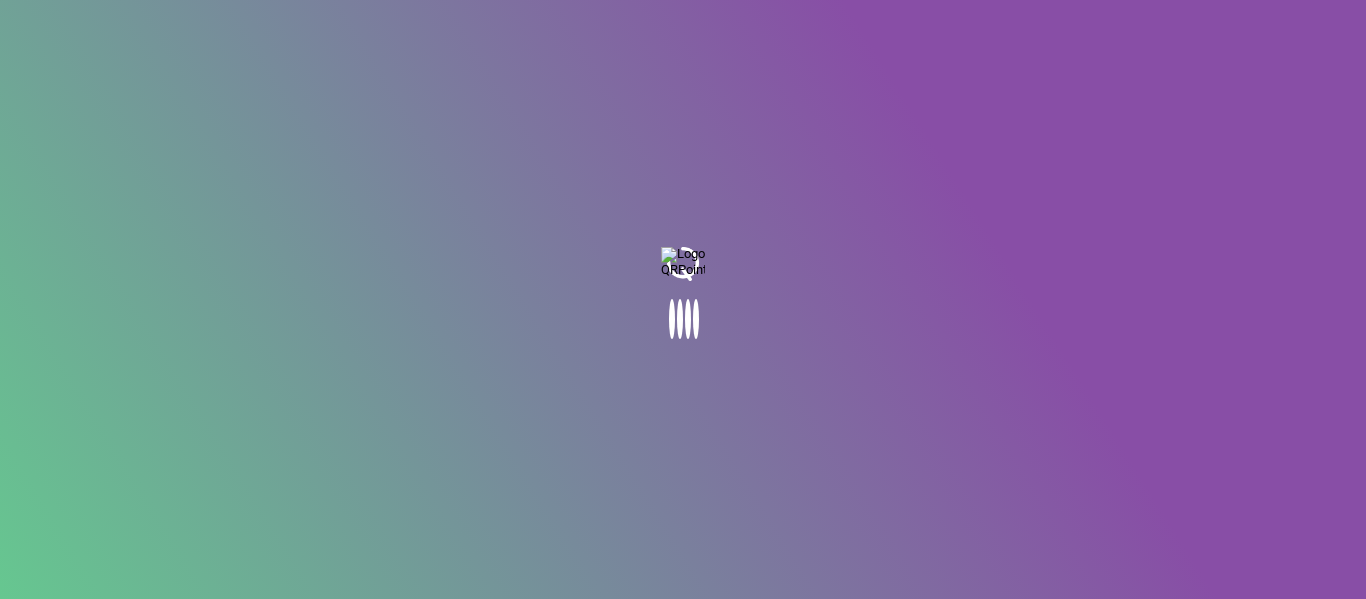 scroll, scrollTop: 0, scrollLeft: 0, axis: both 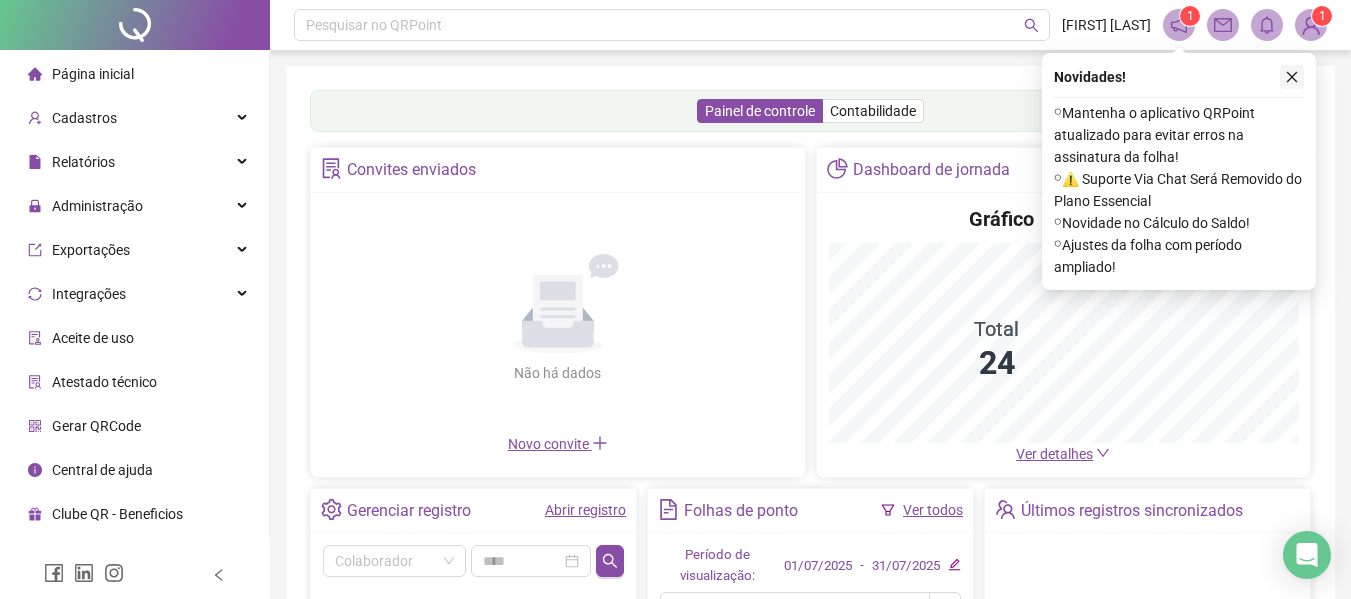 click 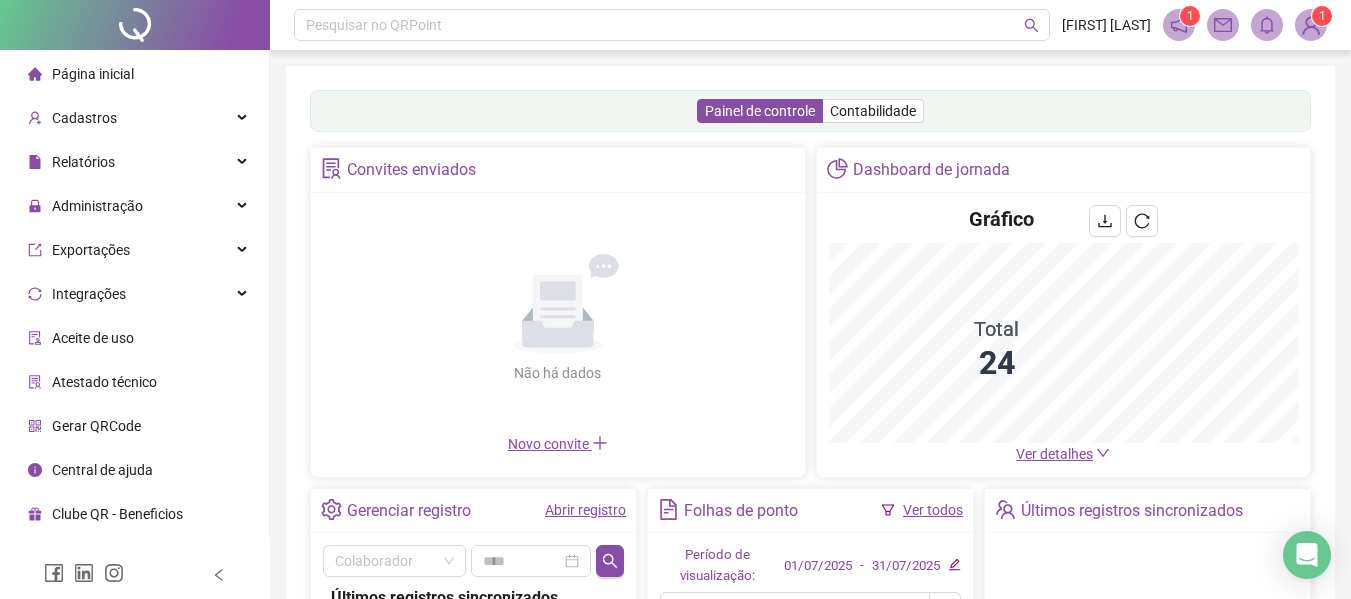 click on "Página inicial" at bounding box center (93, 74) 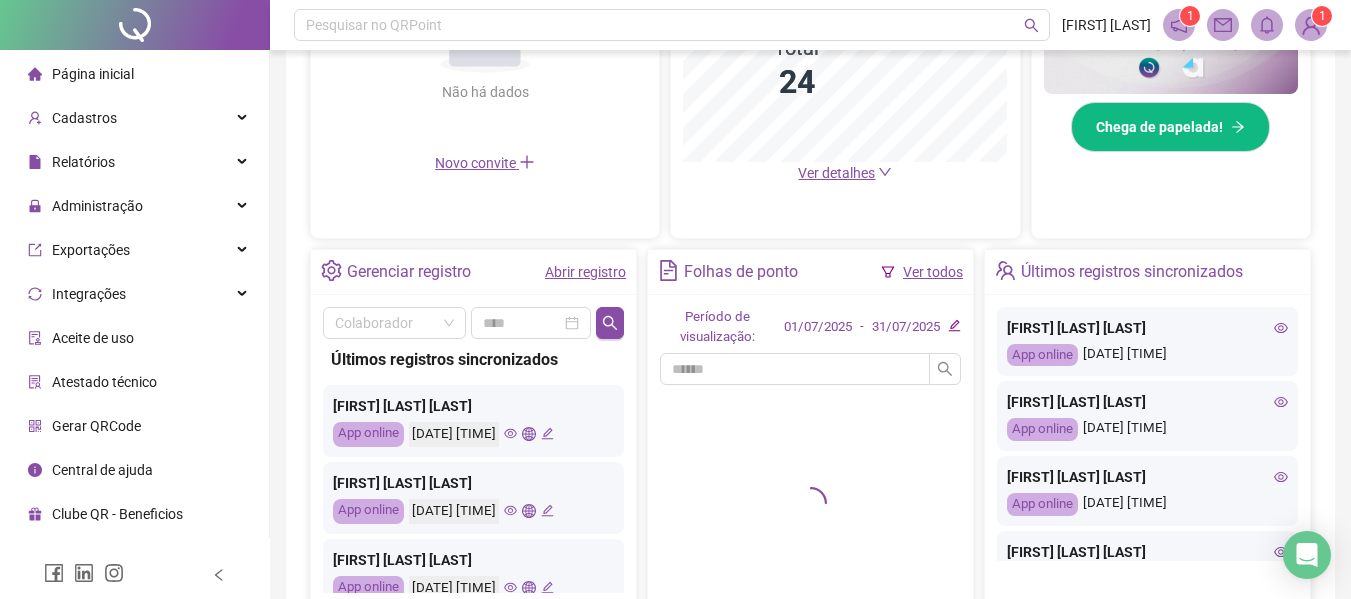 scroll, scrollTop: 700, scrollLeft: 0, axis: vertical 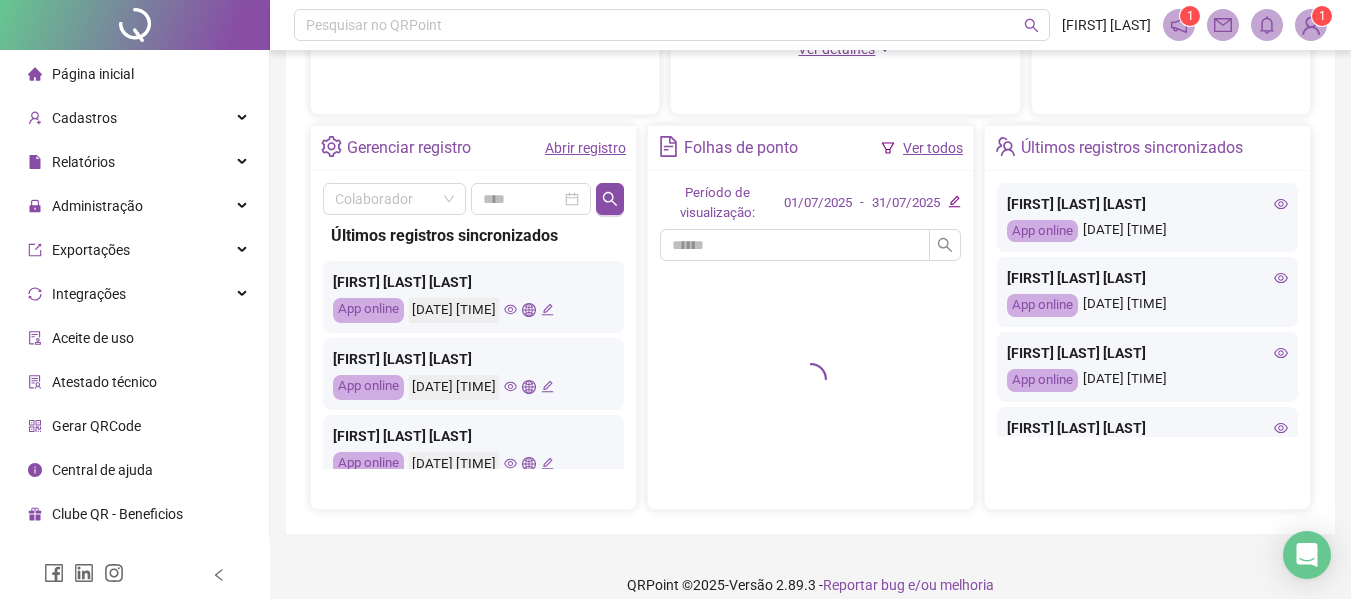 click on "Ver todos" at bounding box center [933, 148] 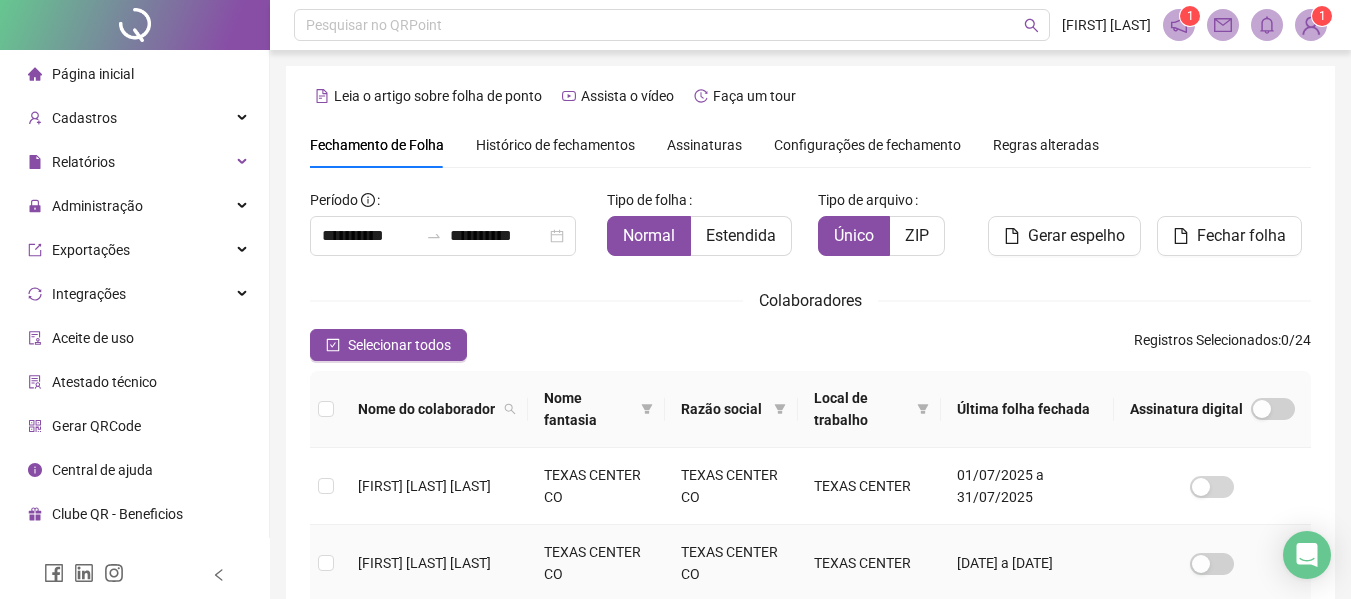 scroll, scrollTop: 110, scrollLeft: 0, axis: vertical 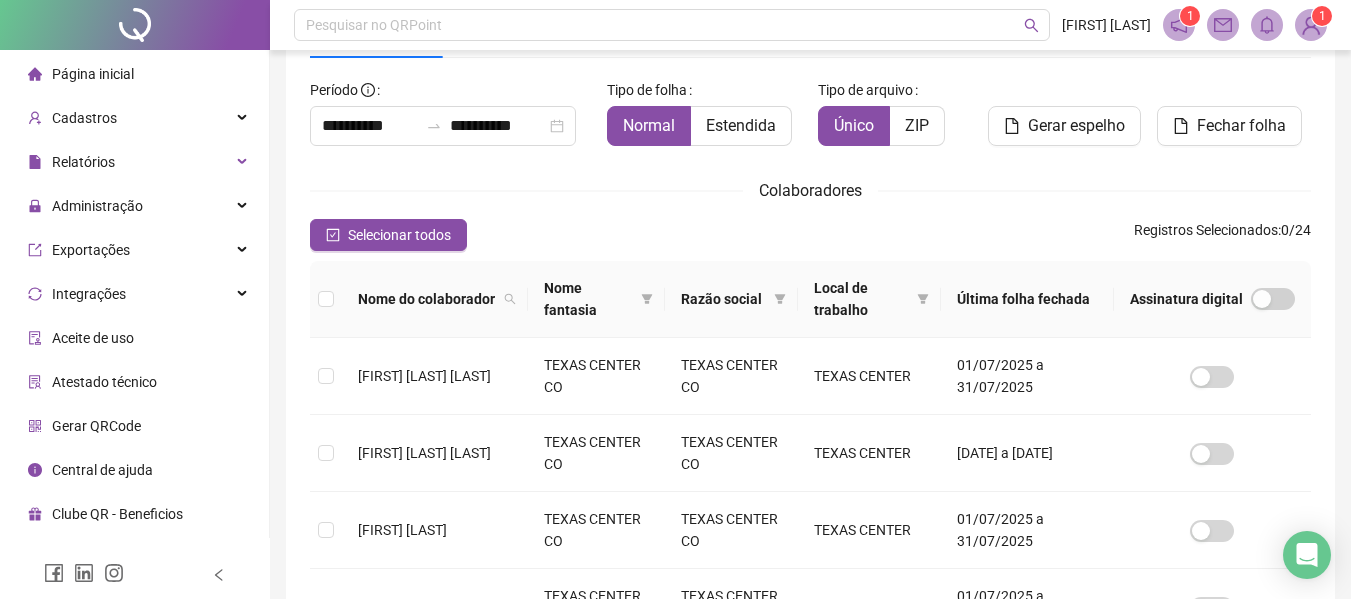 click on "Página inicial" at bounding box center (93, 74) 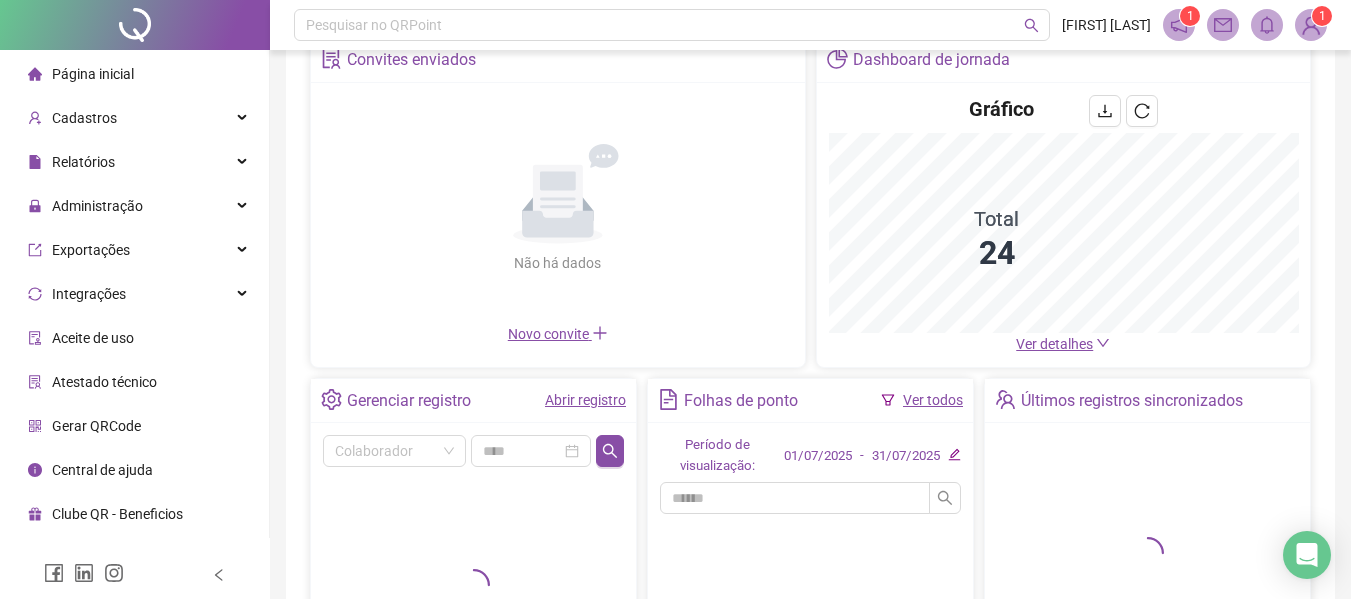 click on "Abrir registro" at bounding box center (585, 400) 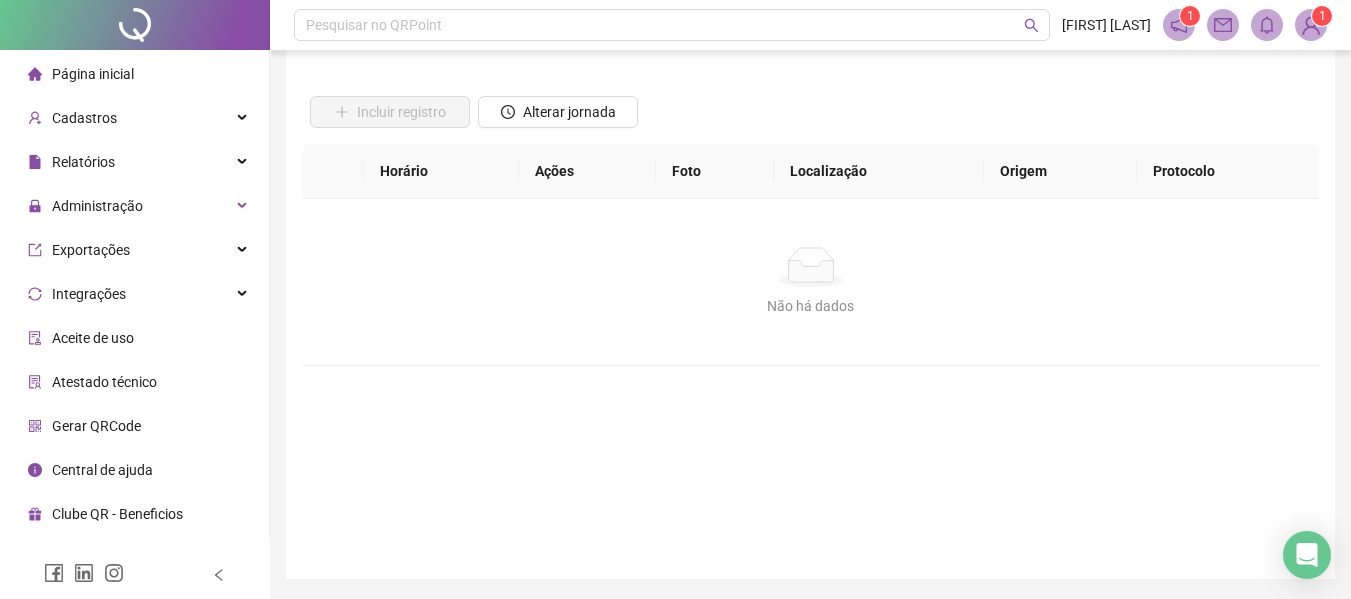 scroll, scrollTop: 0, scrollLeft: 0, axis: both 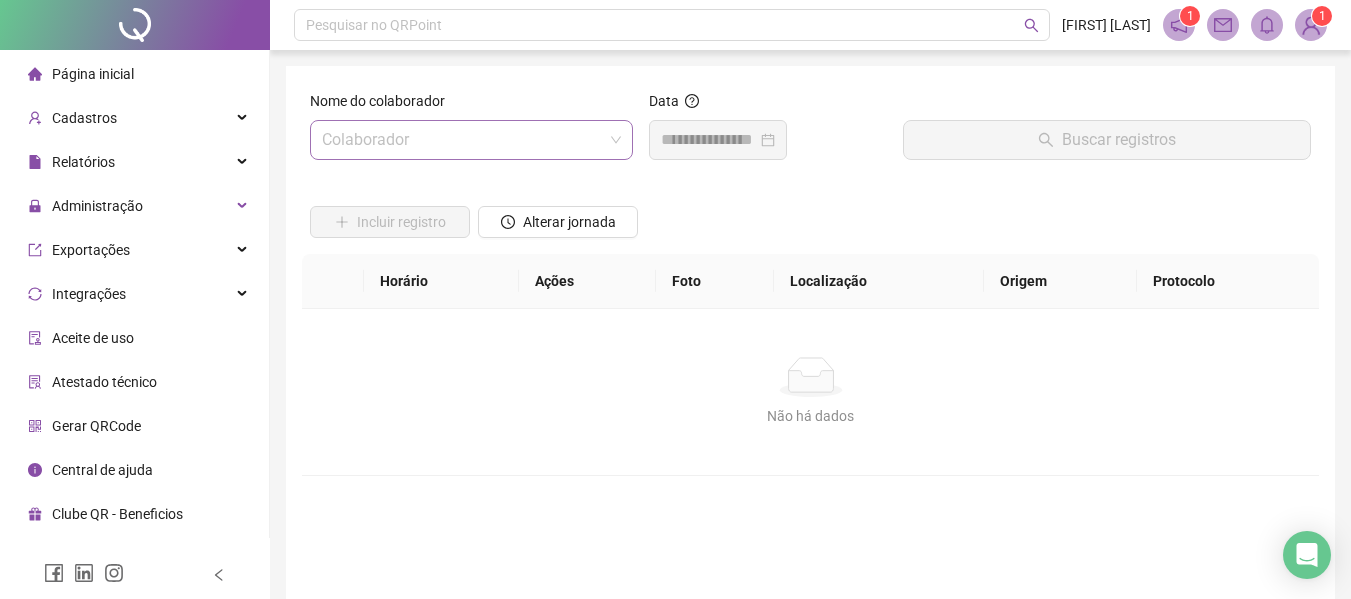 click at bounding box center [462, 140] 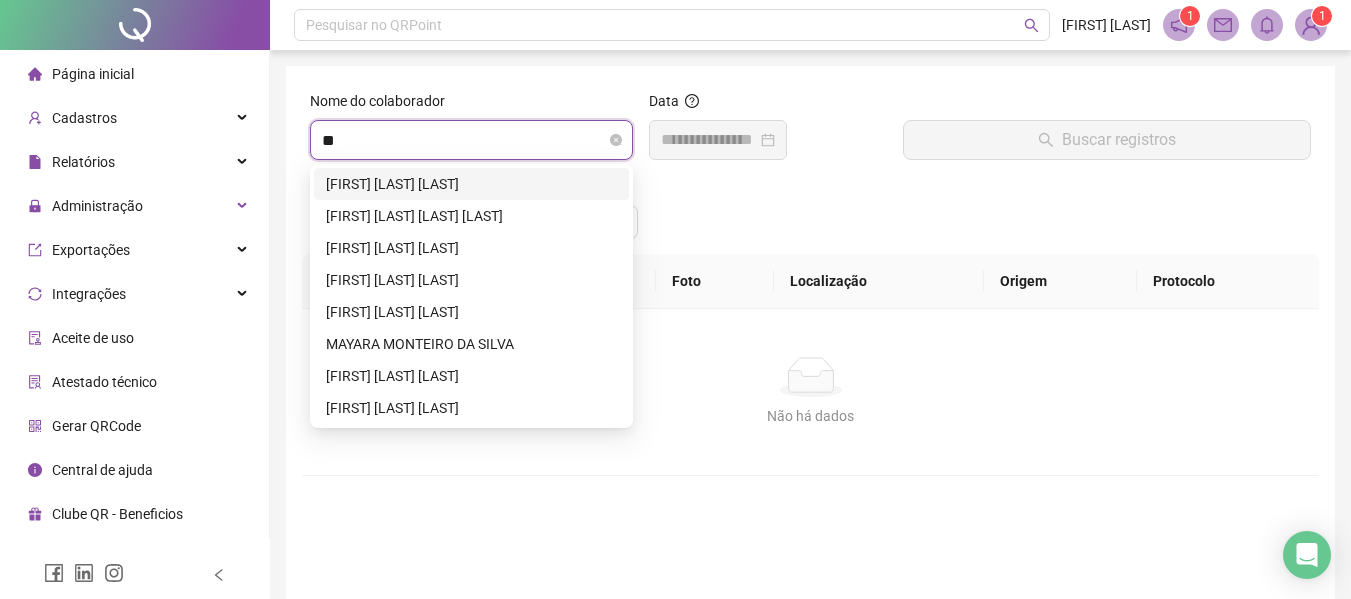 type on "***" 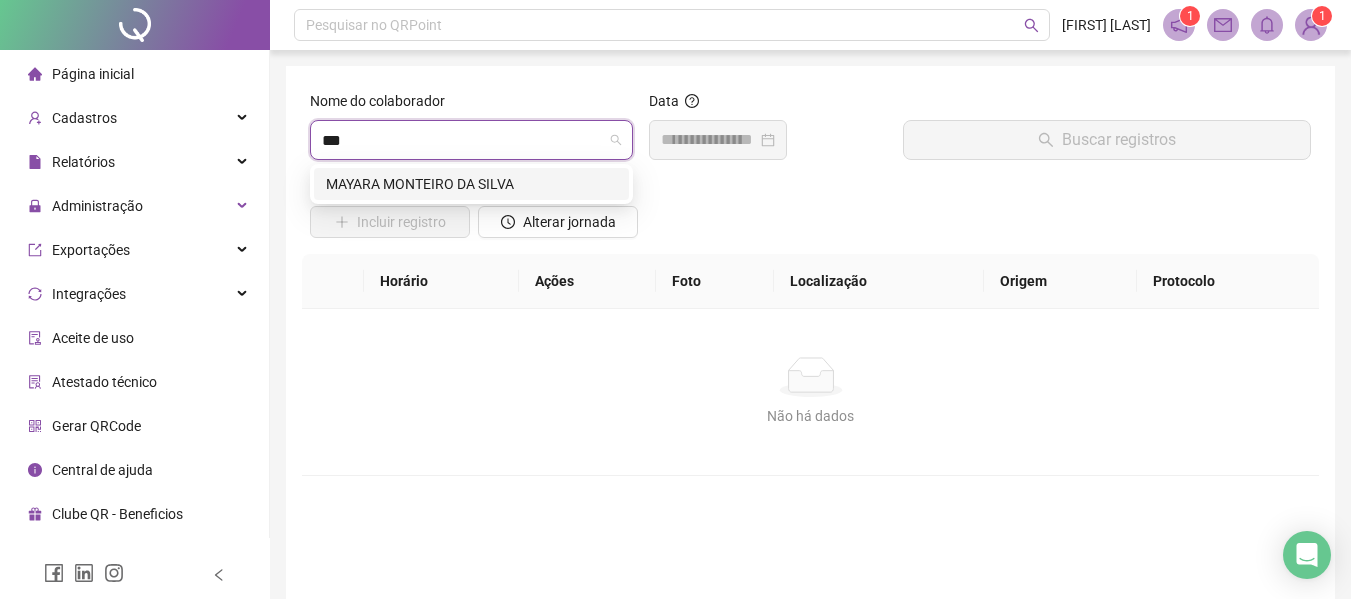 click on "MAYARA MONTEIRO DA SILVA" at bounding box center [471, 184] 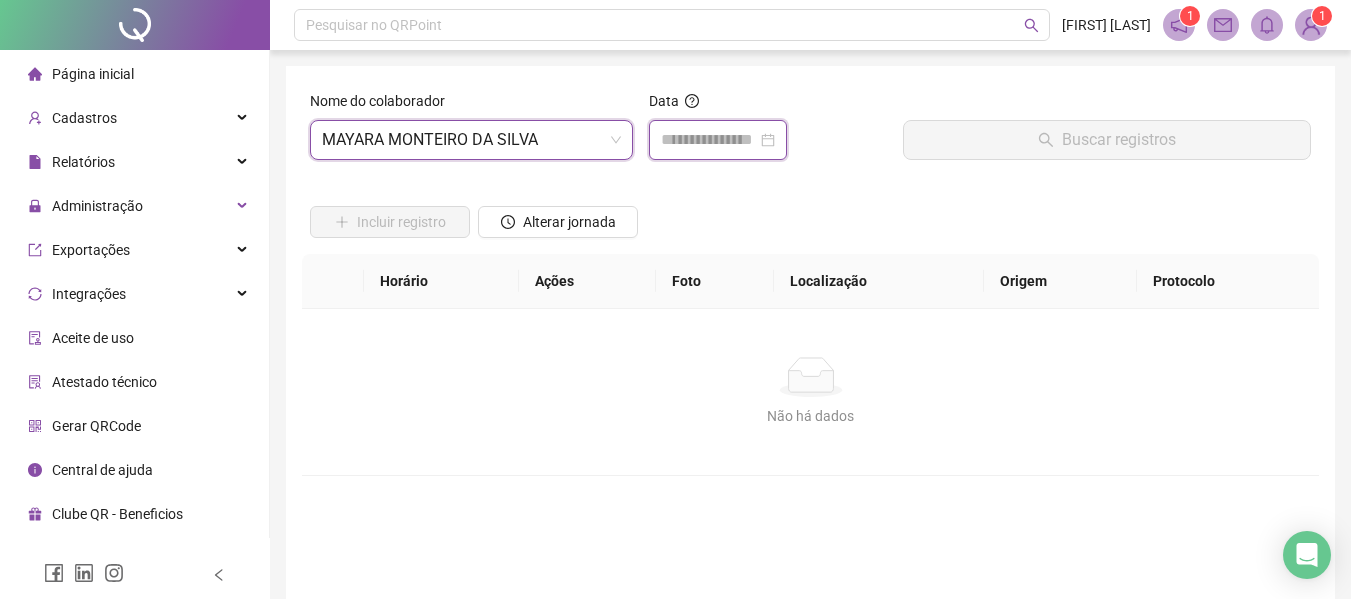 click at bounding box center [709, 140] 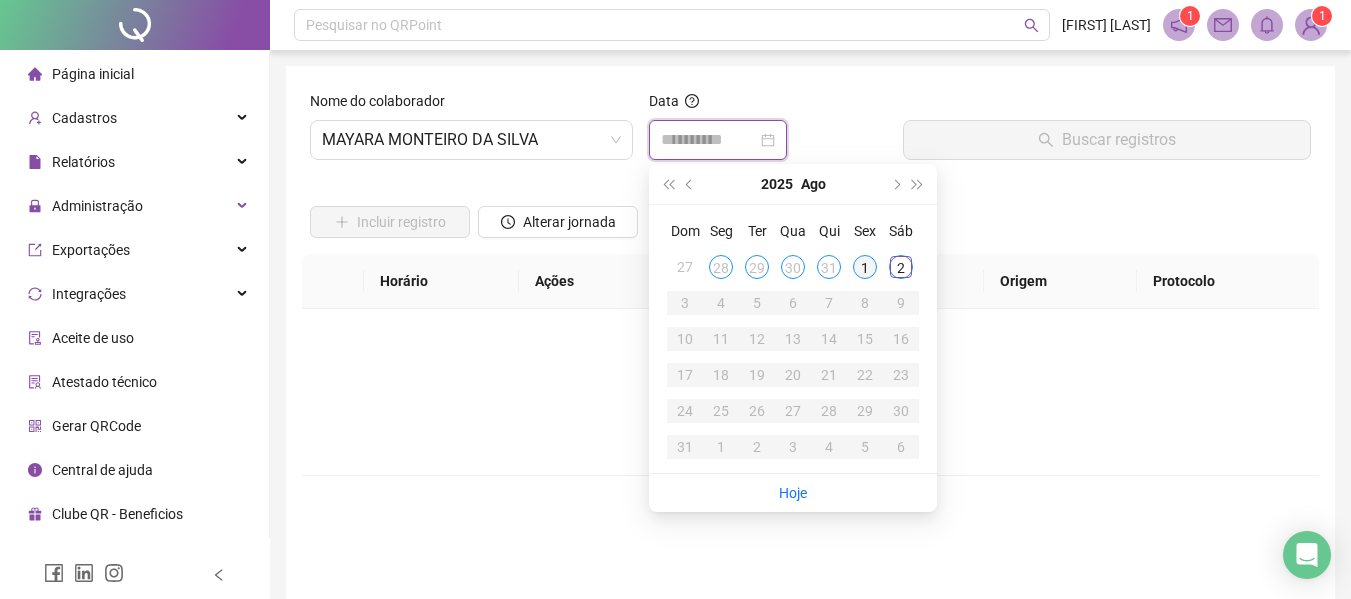 type on "**********" 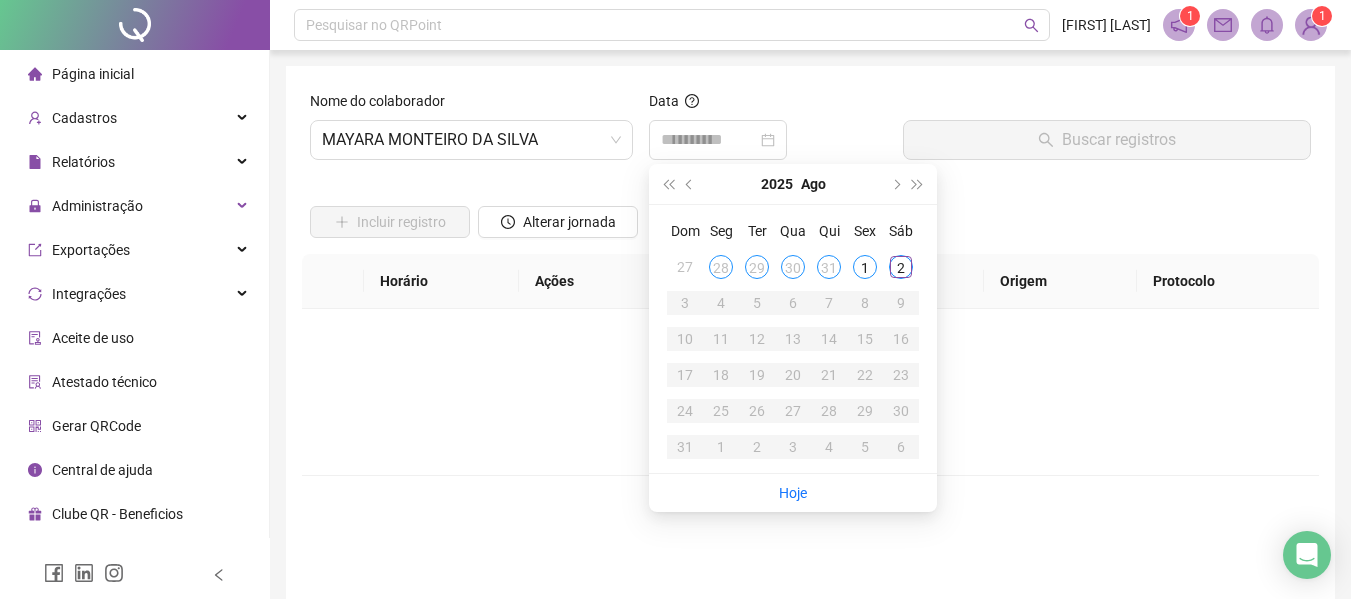 click on "1" at bounding box center [865, 267] 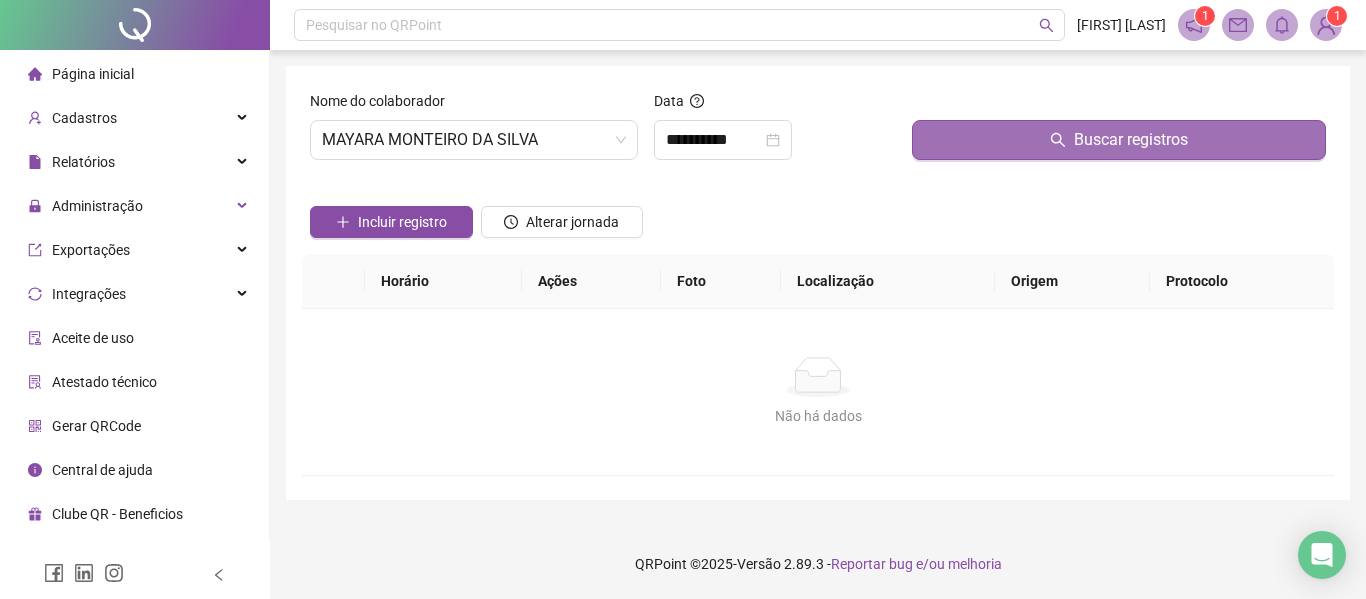 click on "Buscar registros" at bounding box center [1131, 140] 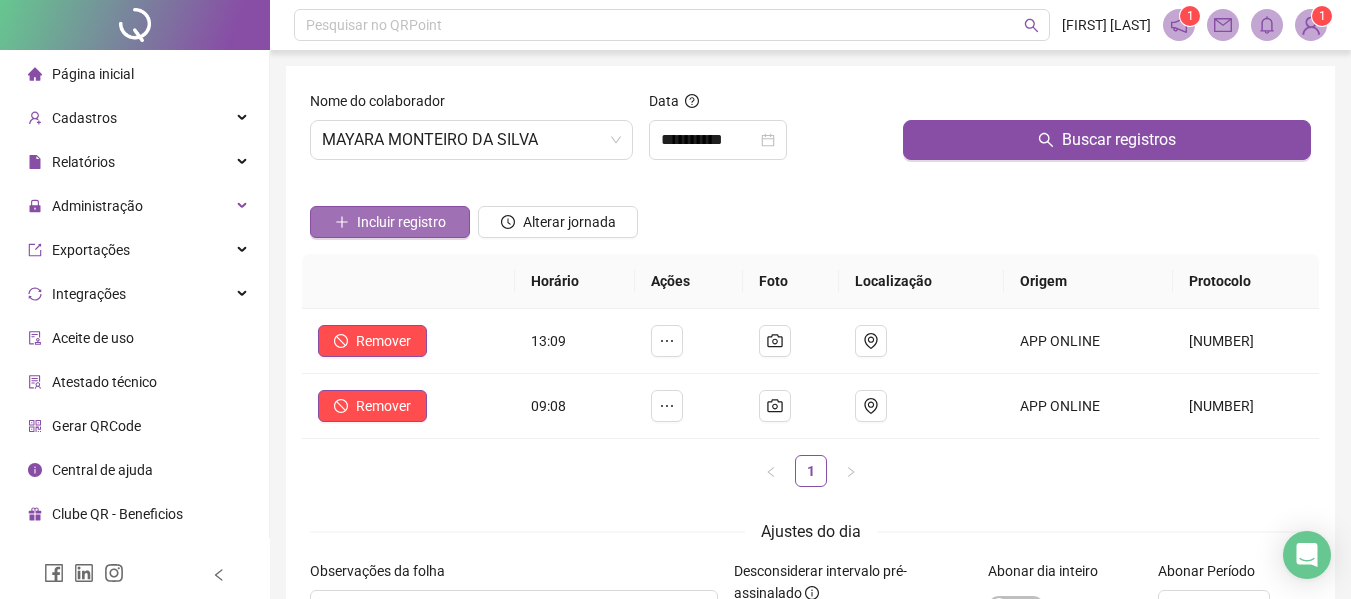click on "Incluir registro" at bounding box center (401, 222) 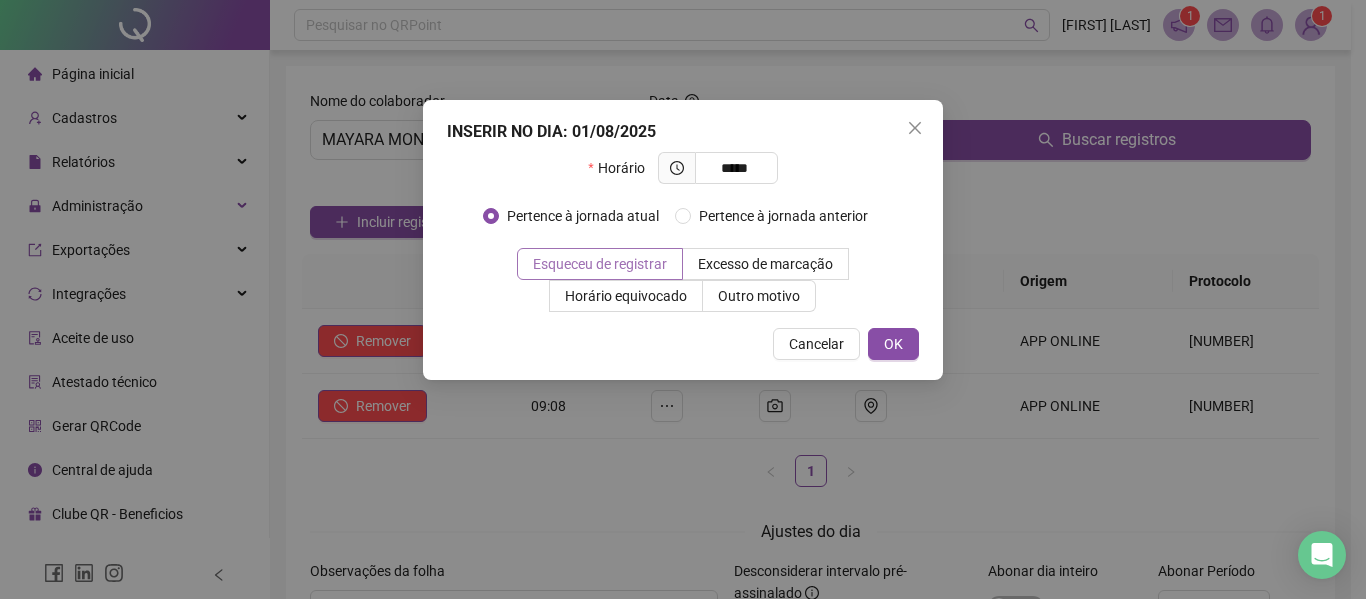 type on "*****" 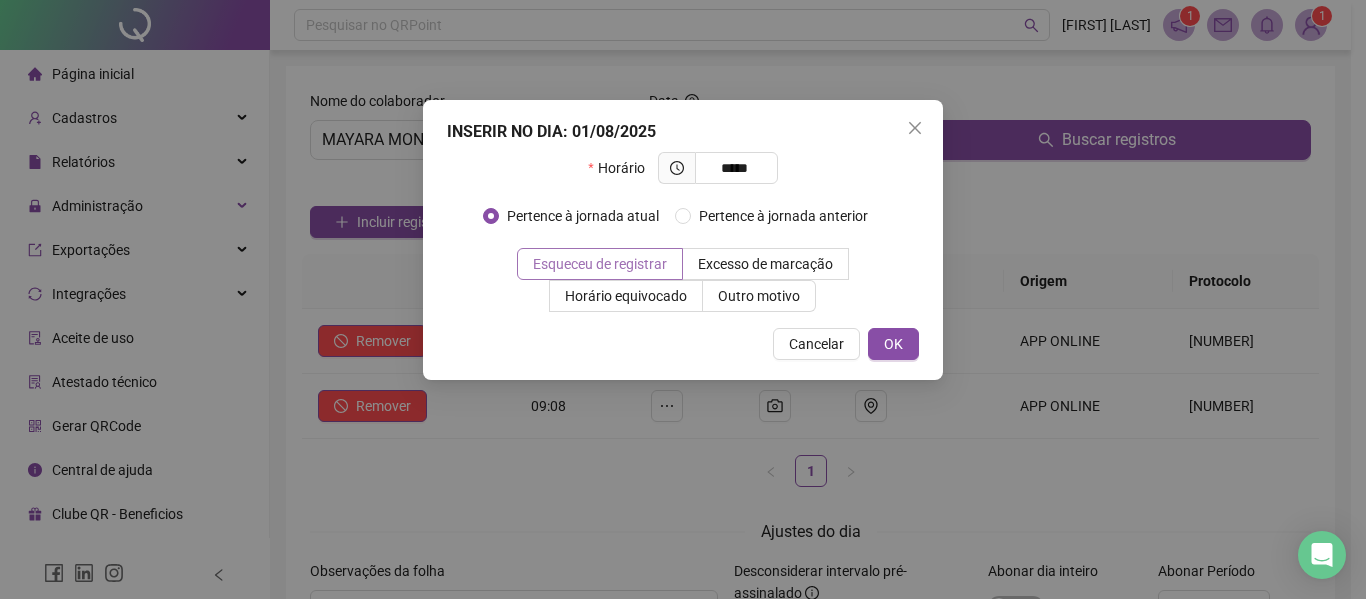 click on "Esqueceu de registrar" at bounding box center [600, 264] 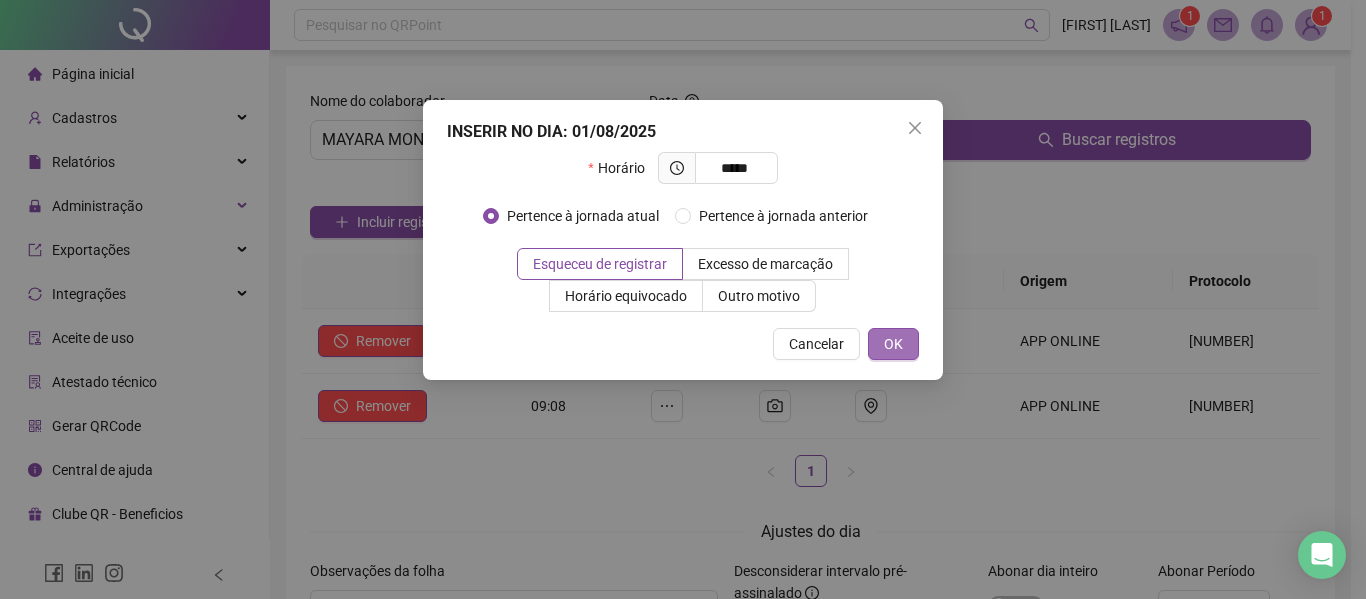 click on "OK" at bounding box center (893, 344) 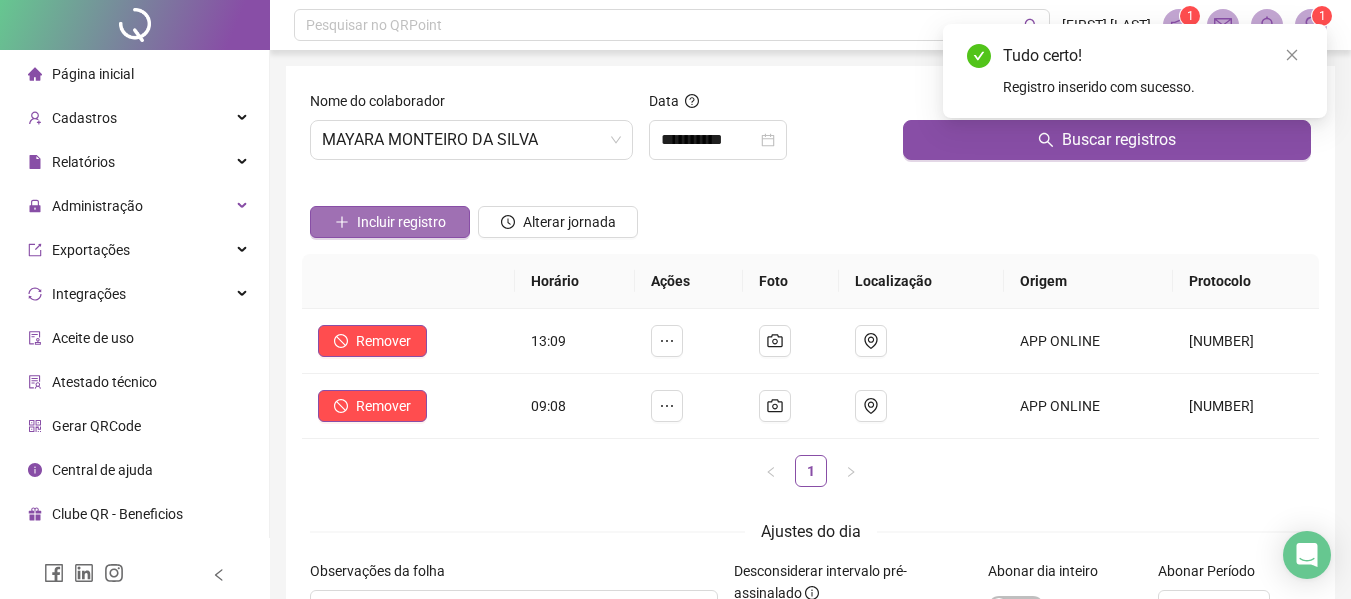 click on "Incluir registro" at bounding box center [401, 222] 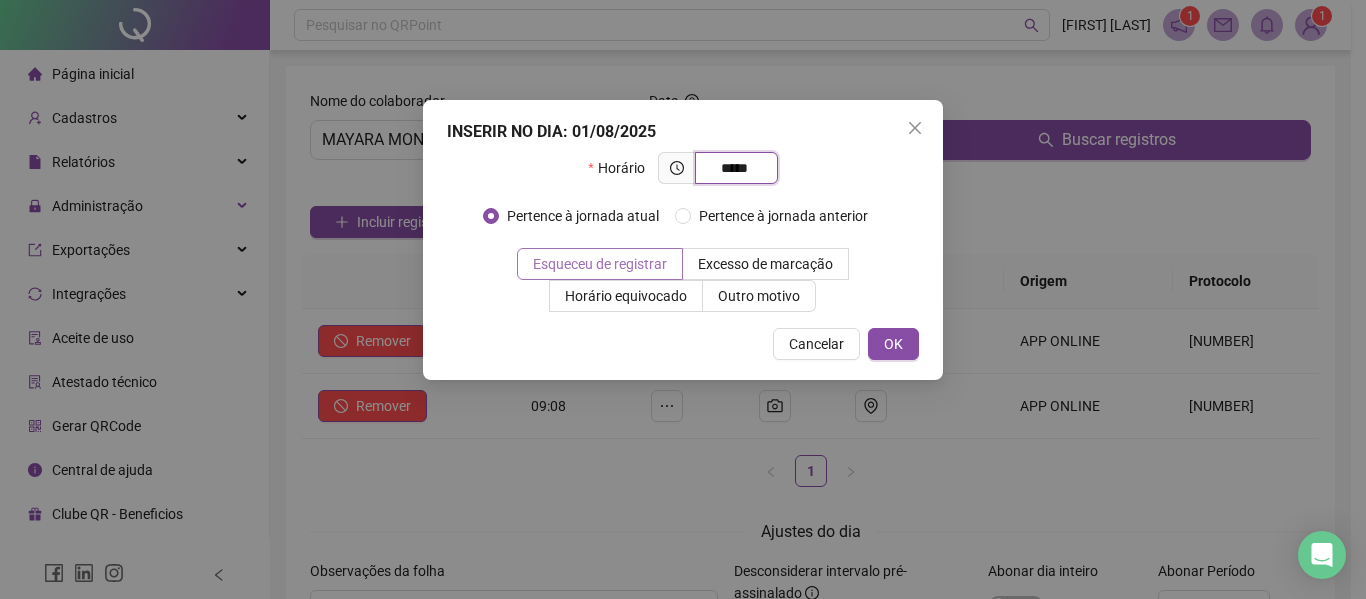 type on "*****" 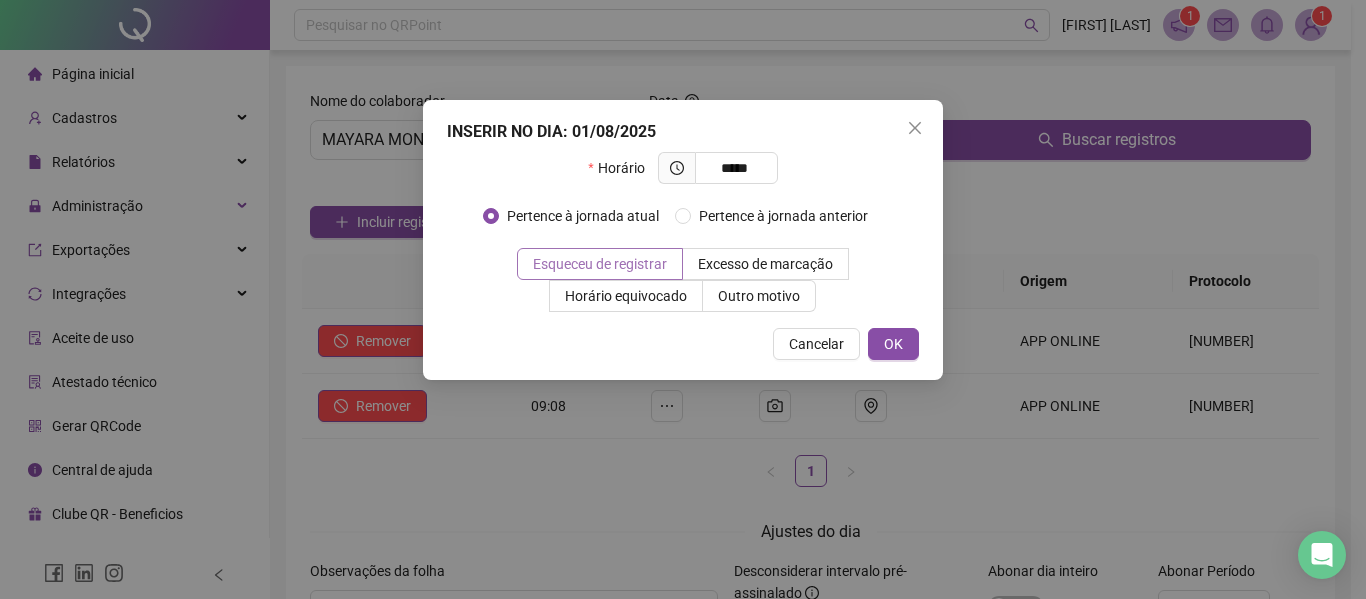 click on "Esqueceu de registrar" at bounding box center [600, 264] 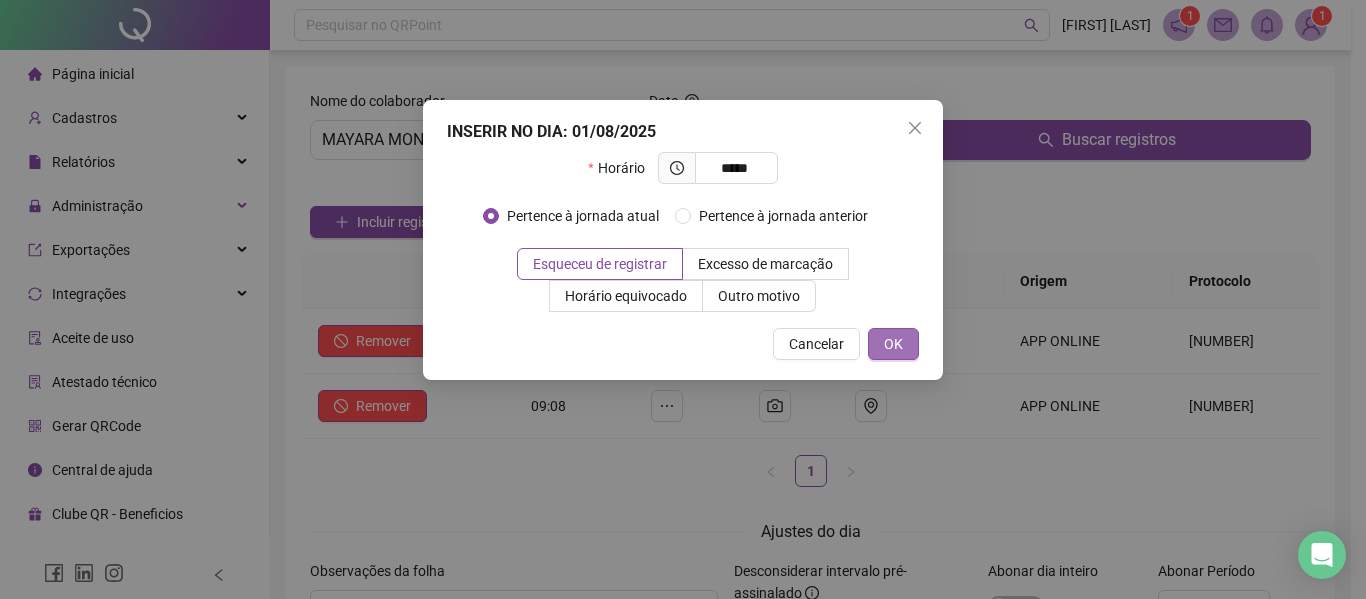 click on "OK" at bounding box center (893, 344) 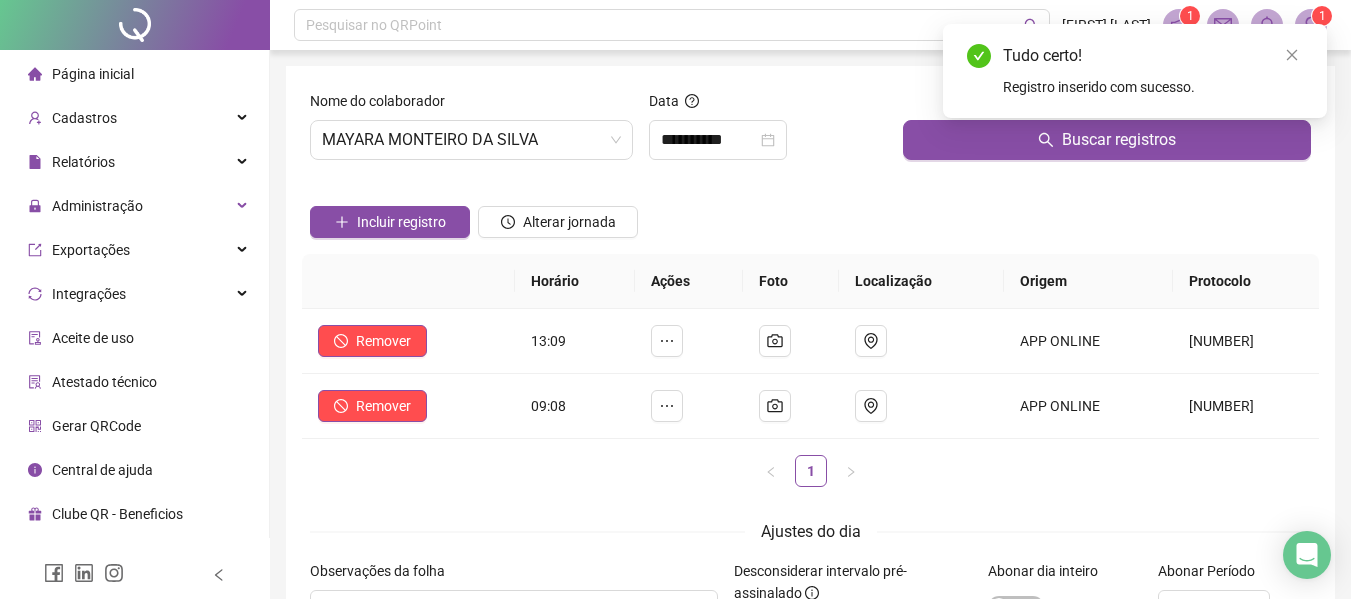 click on "Página inicial" at bounding box center [81, 74] 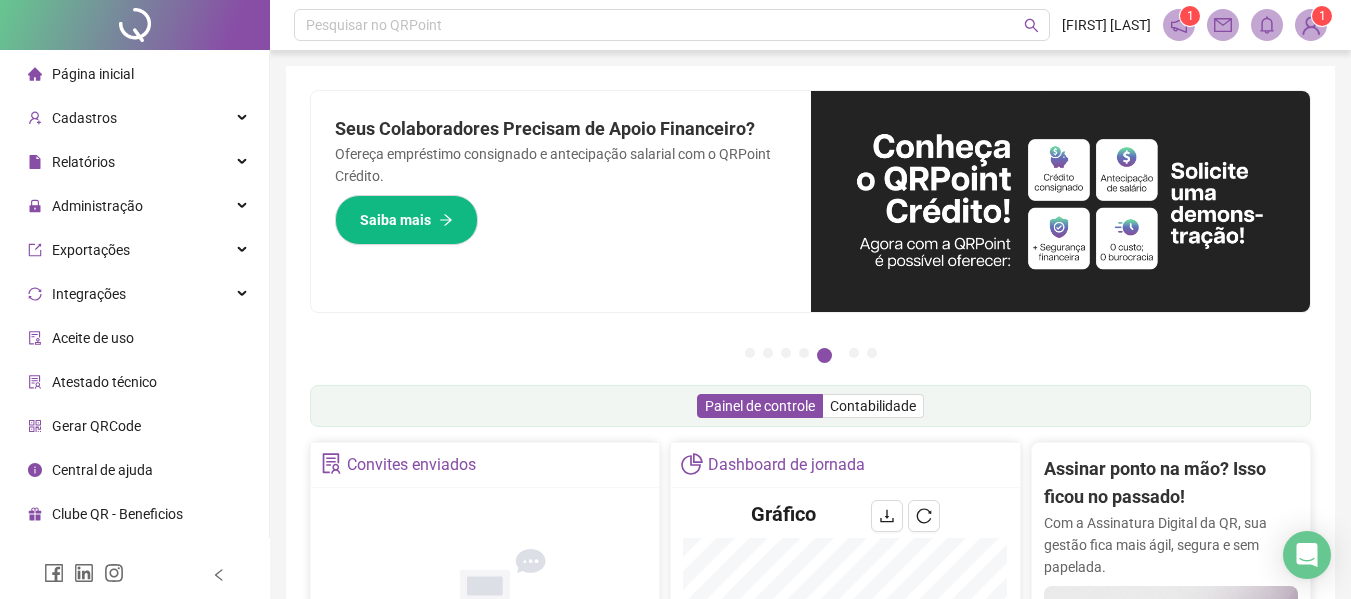 click on "Página inicial" at bounding box center (93, 74) 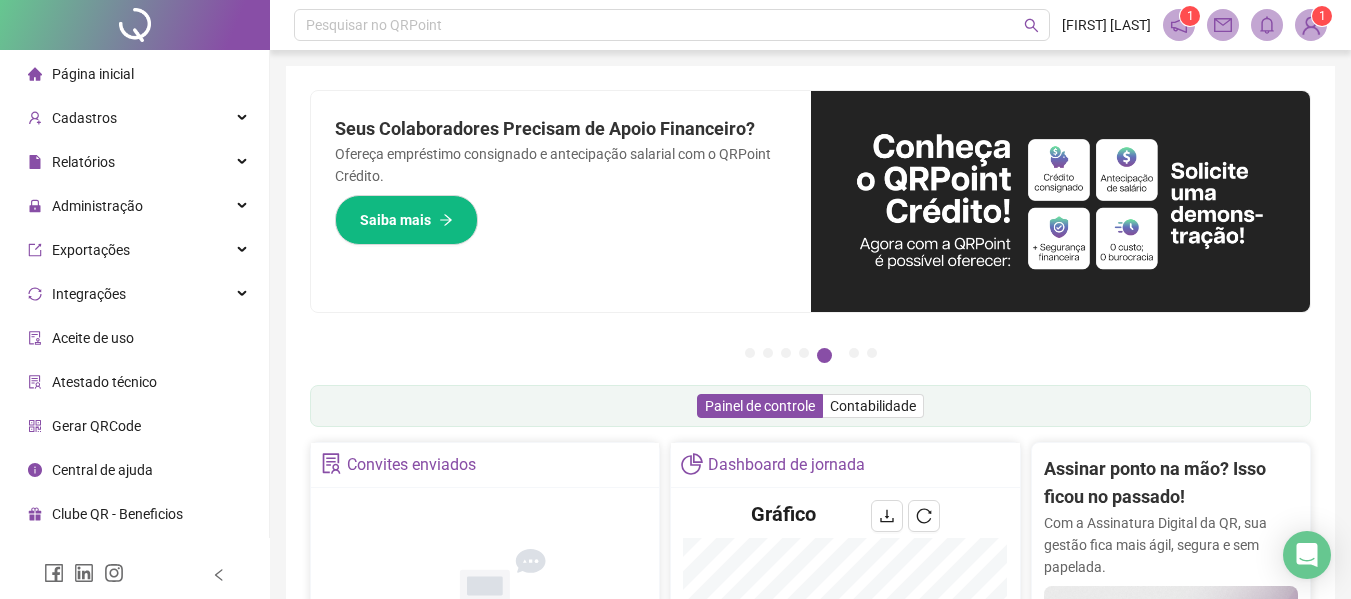 click on "Página inicial" at bounding box center (93, 74) 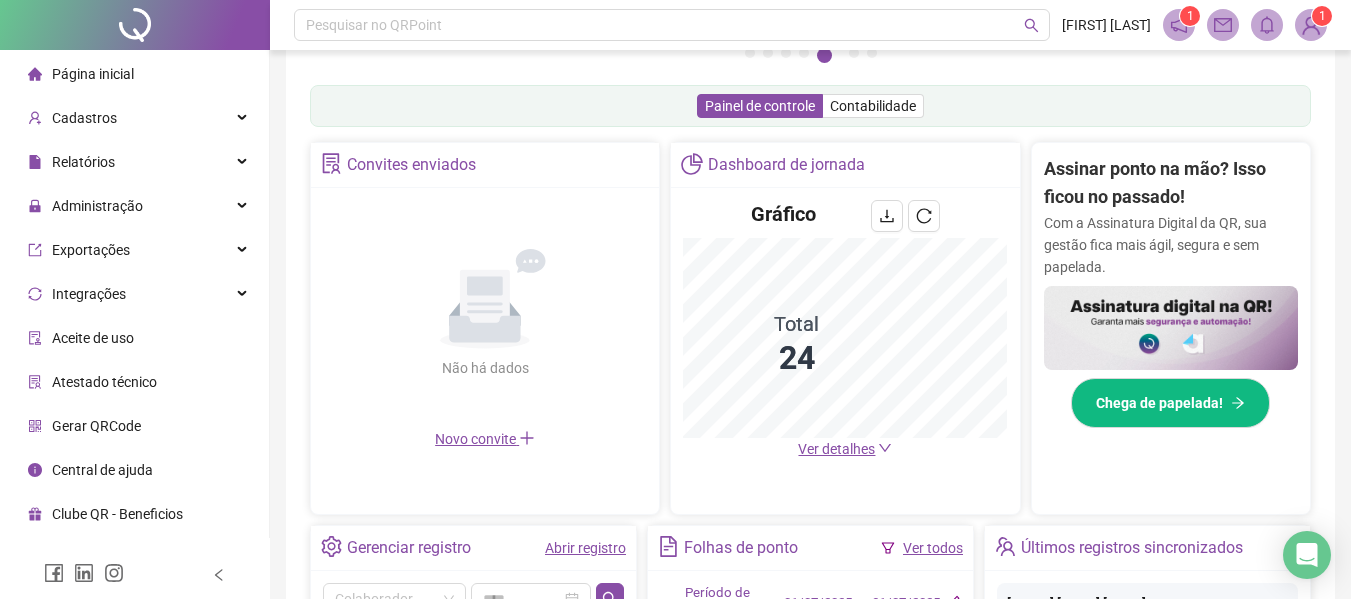 scroll, scrollTop: 500, scrollLeft: 0, axis: vertical 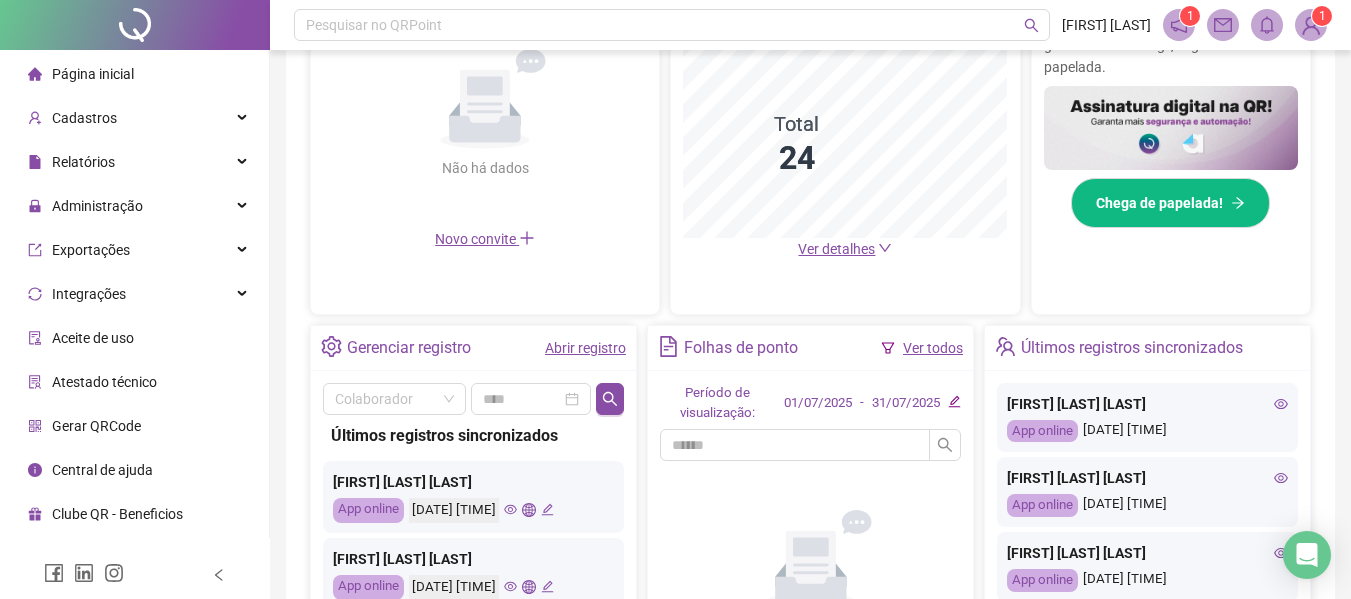 click on "Abrir registro" at bounding box center (585, 348) 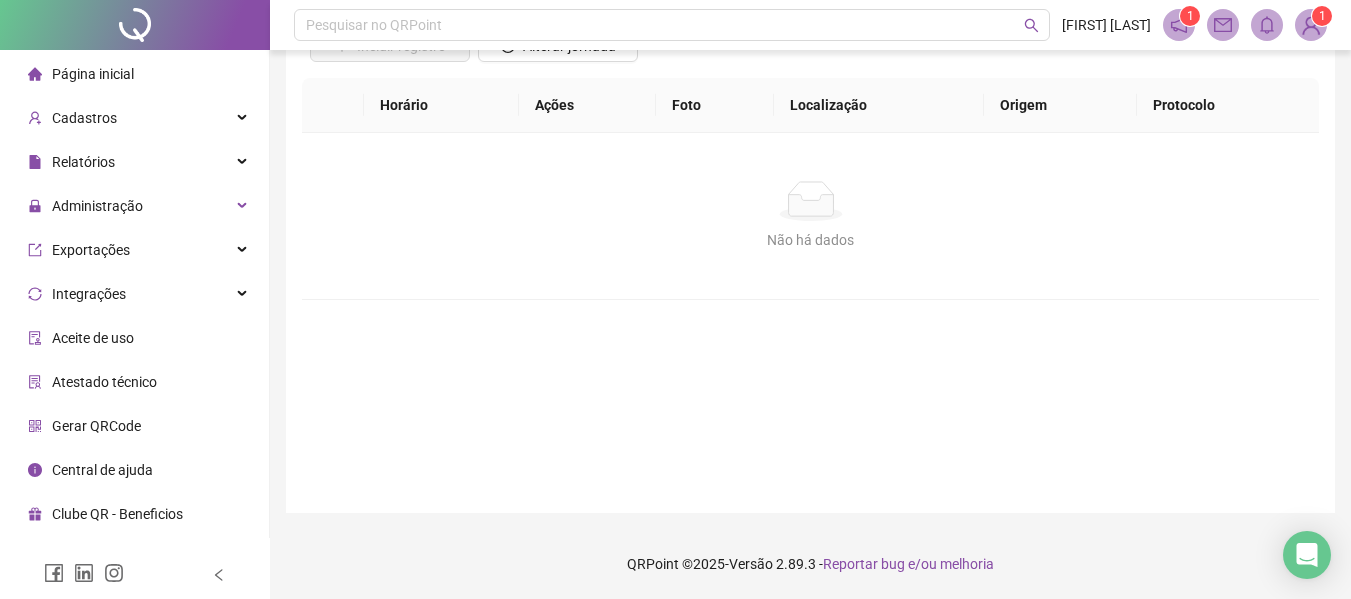 scroll, scrollTop: 0, scrollLeft: 0, axis: both 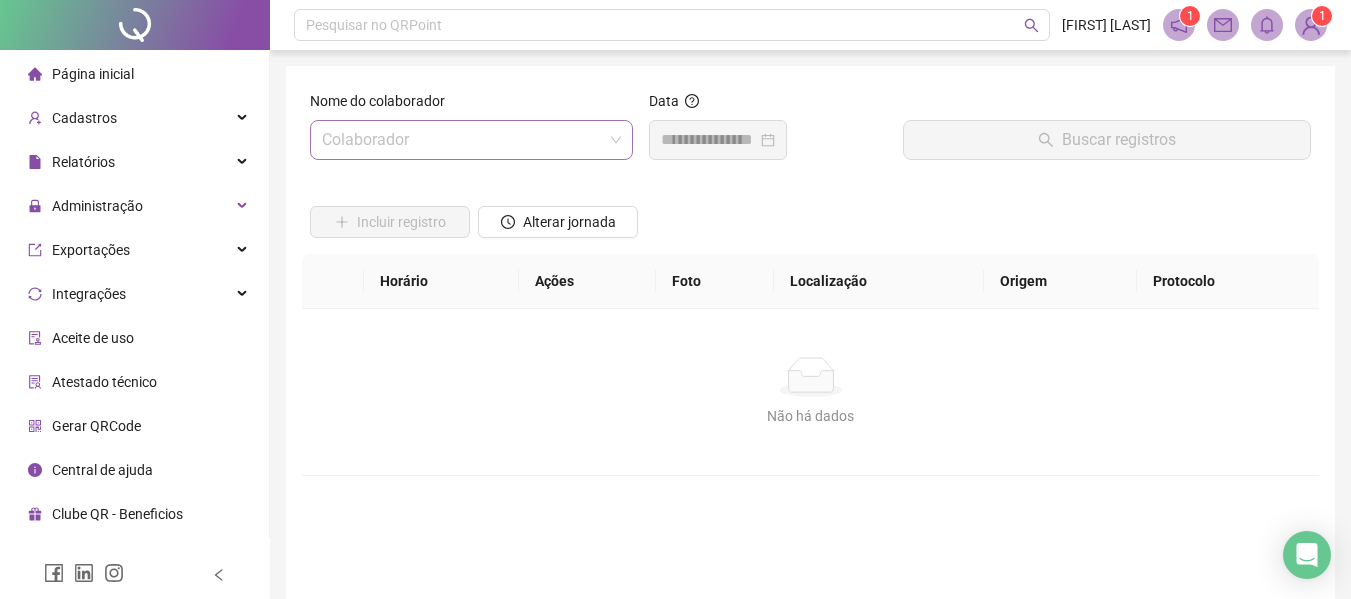 click at bounding box center (462, 140) 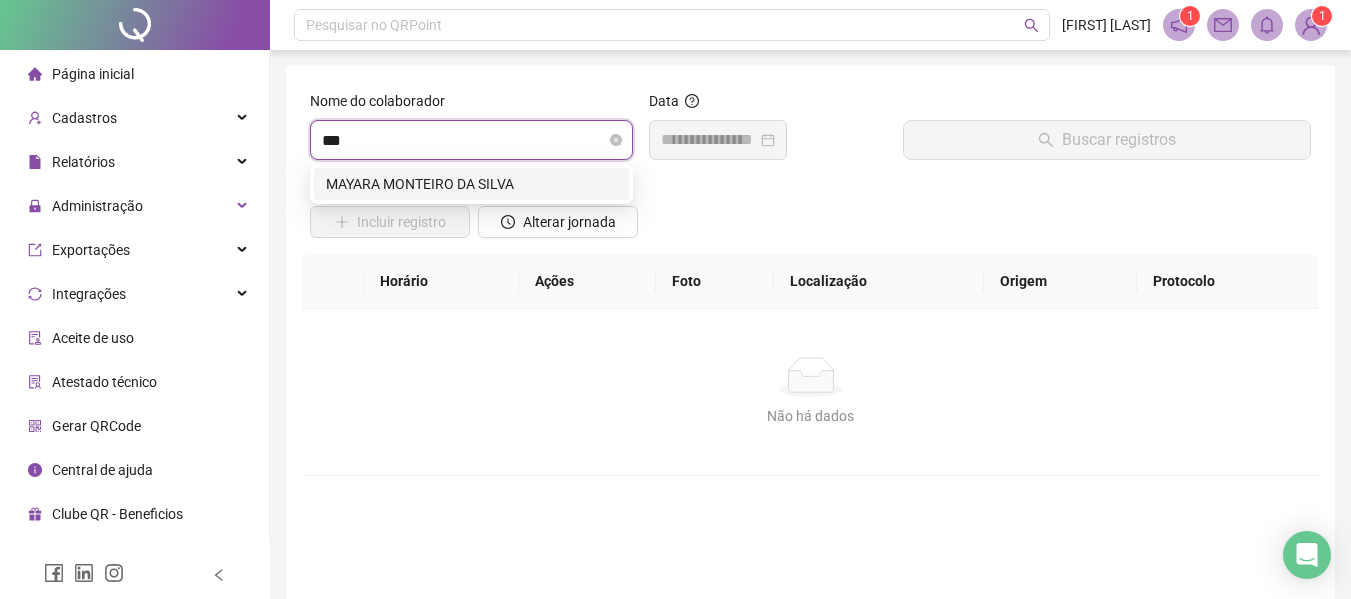 type on "****" 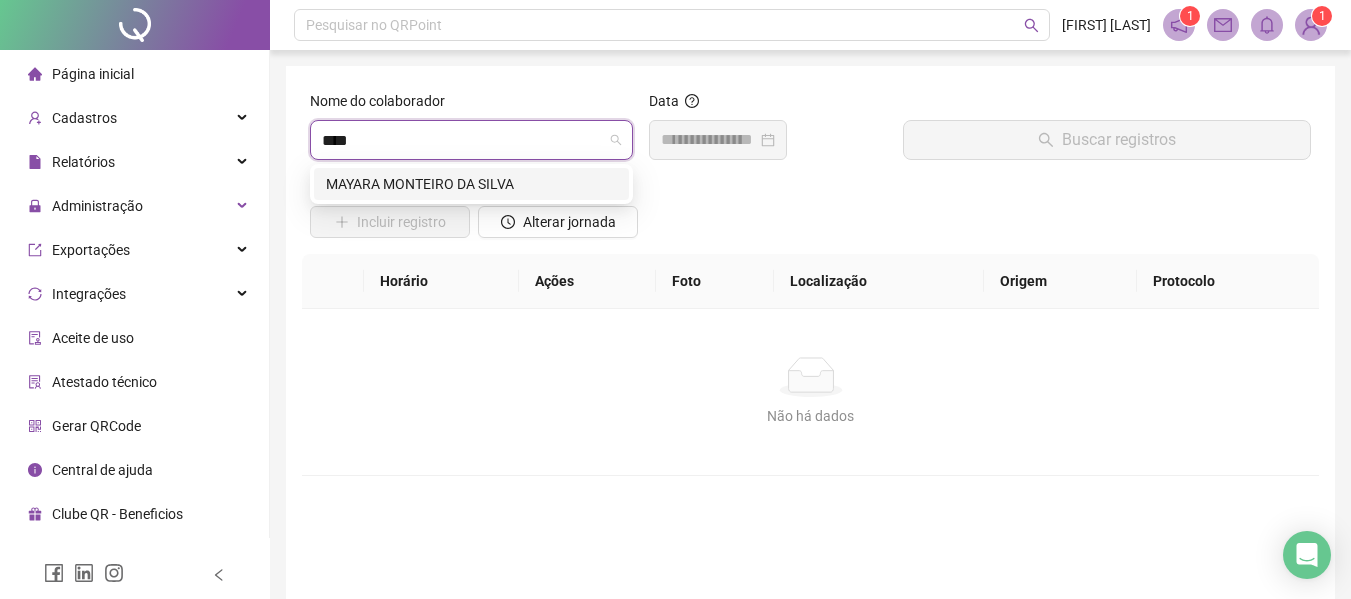 click on "MAYARA MONTEIRO DA SILVA" at bounding box center [471, 184] 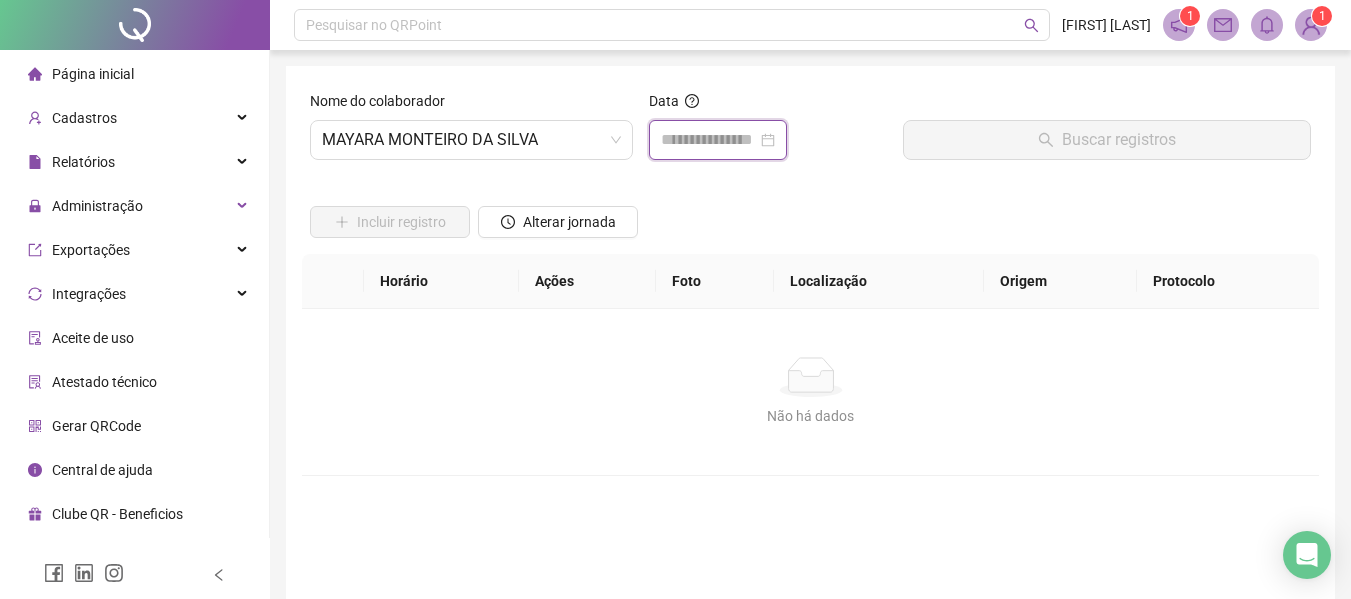 click at bounding box center (709, 140) 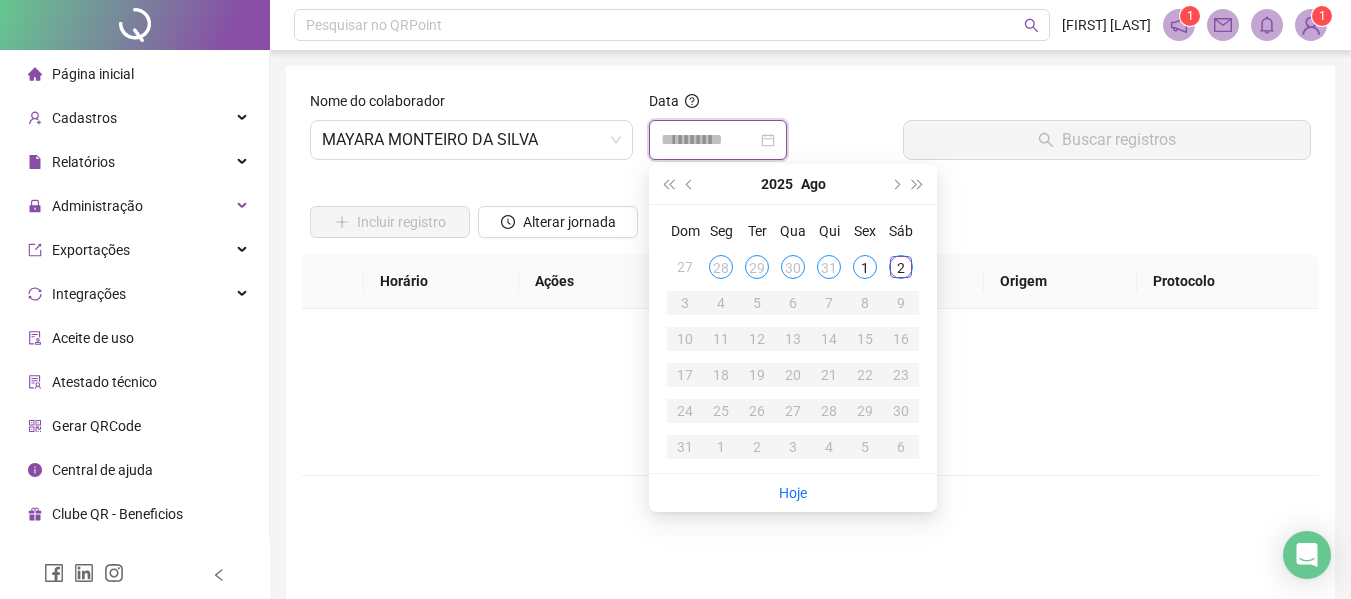 type on "**********" 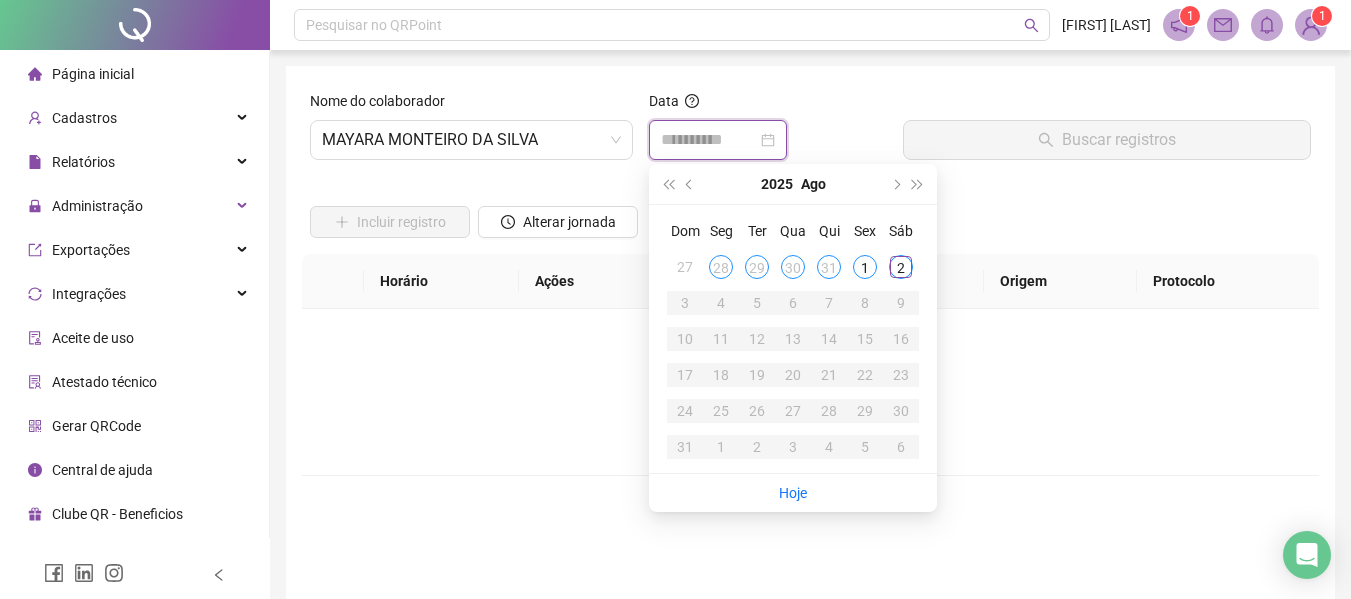 type on "**********" 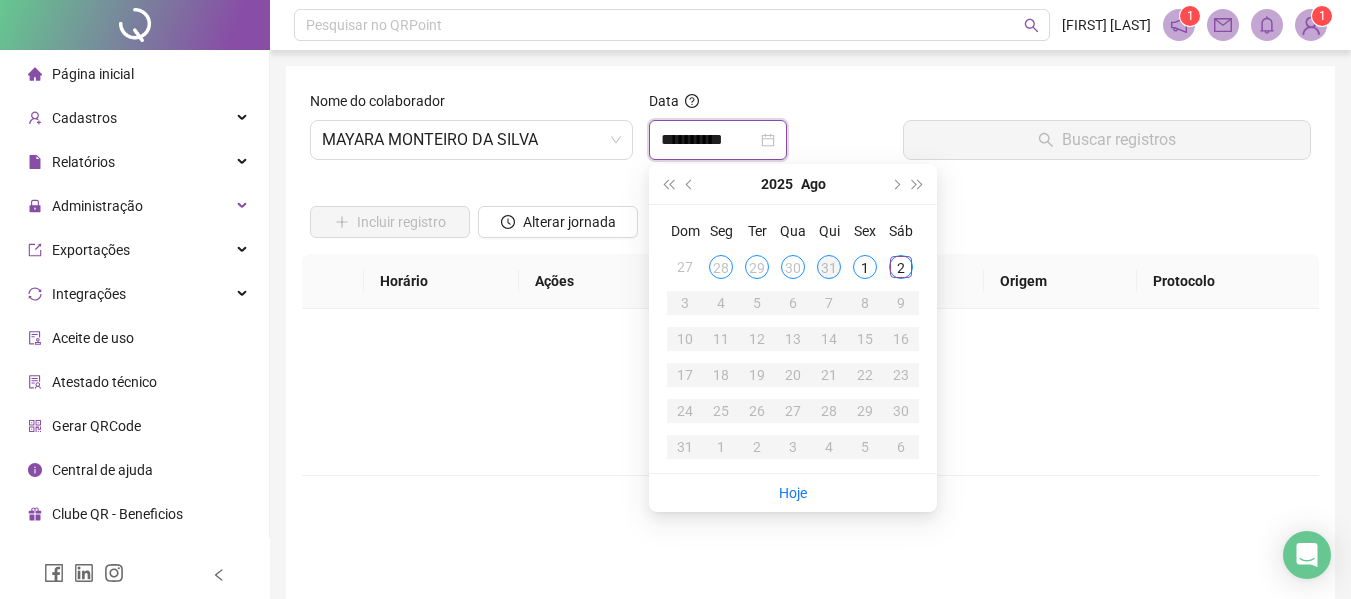 type on "**********" 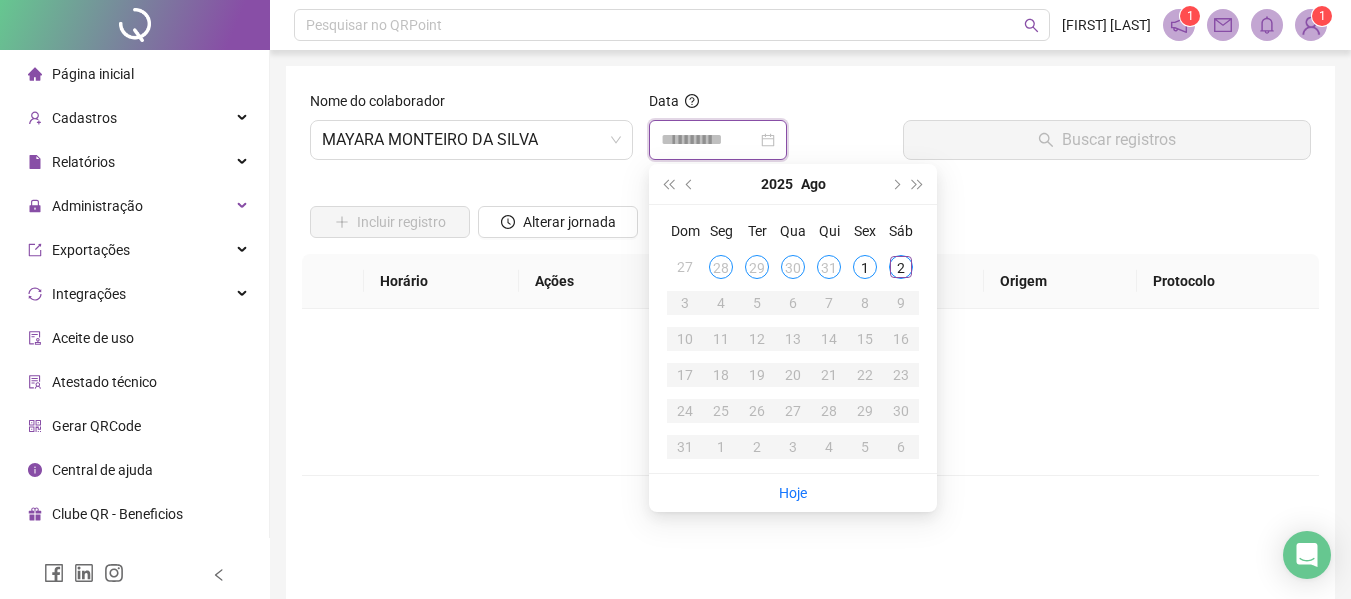 type on "**********" 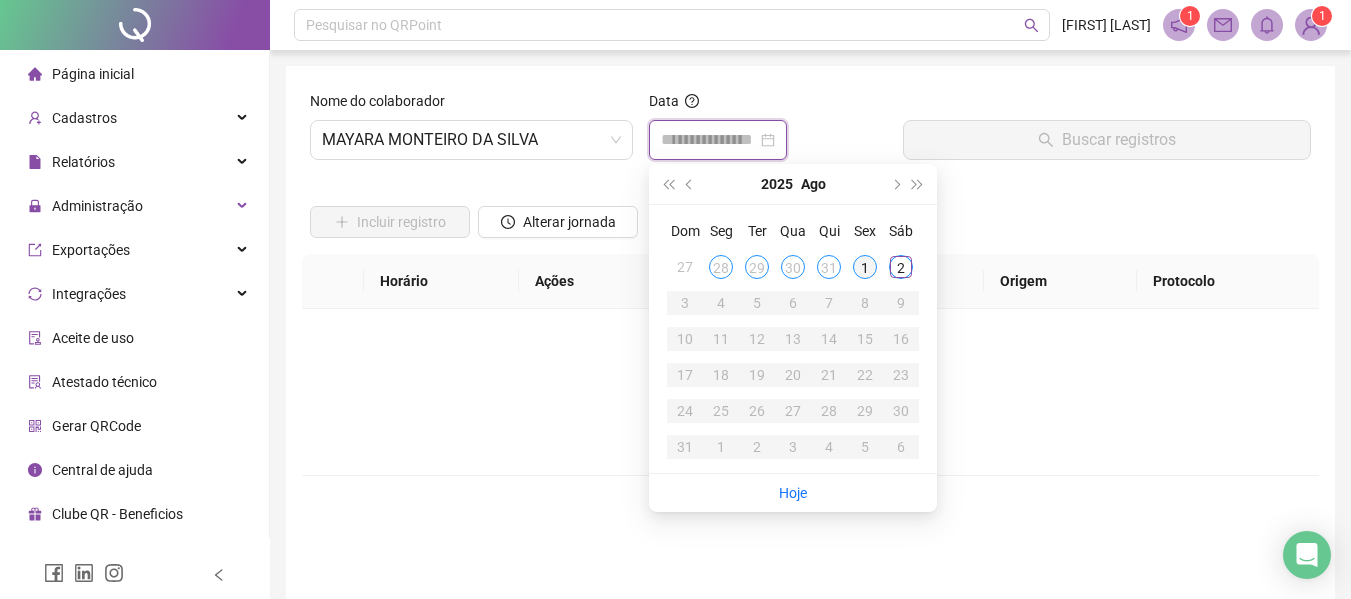 type on "**********" 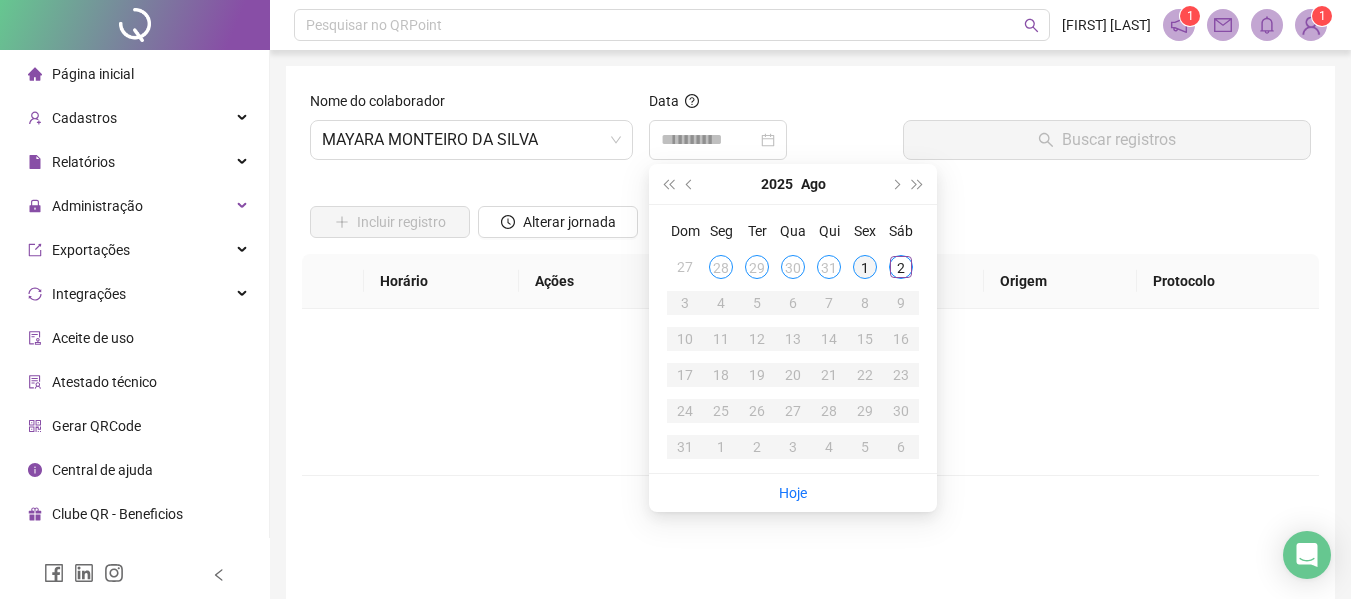 click on "1" at bounding box center [865, 267] 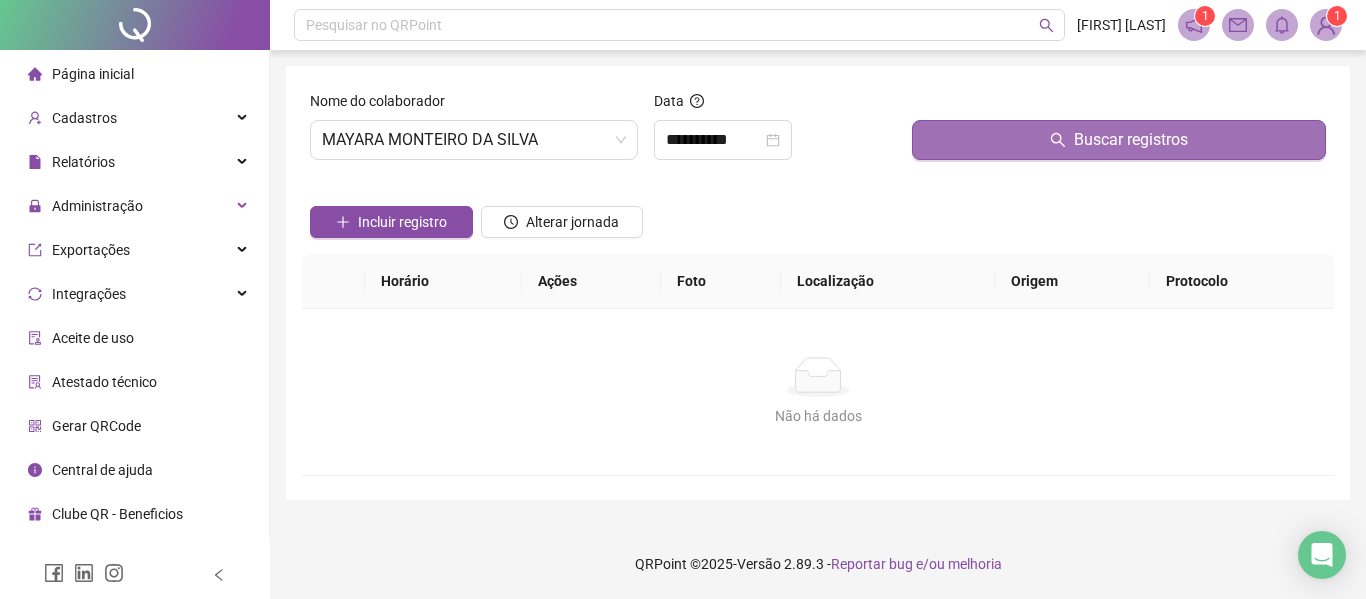 click on "Buscar registros" at bounding box center [1119, 140] 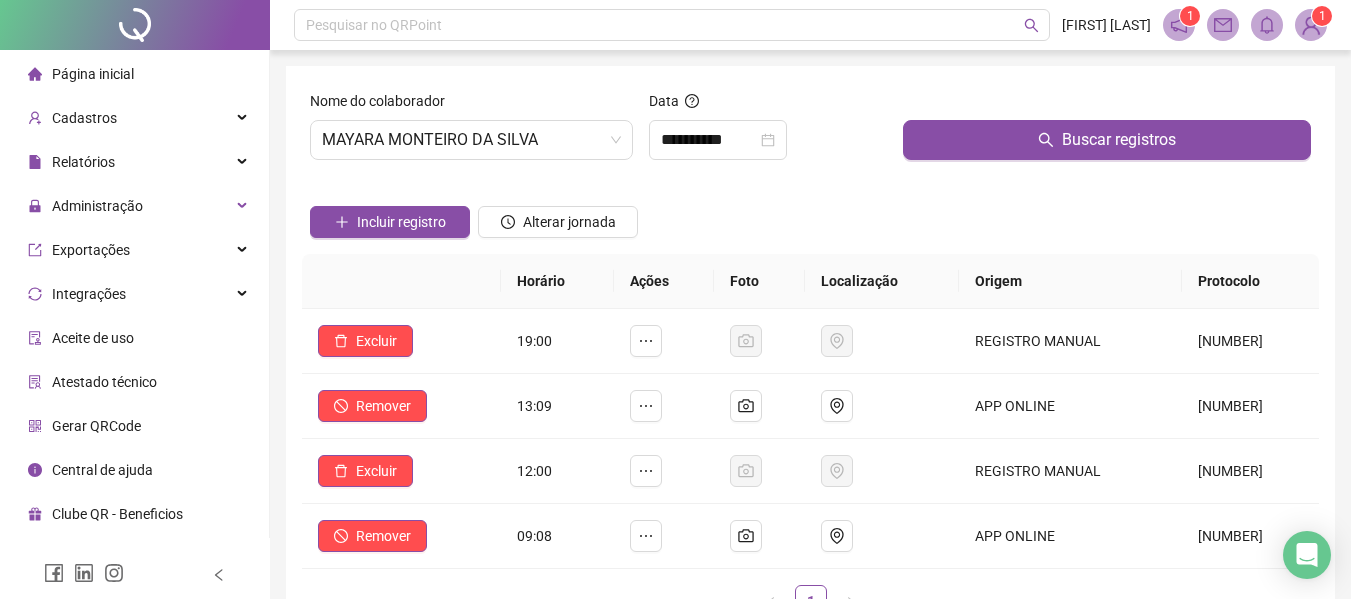click on "Página inicial" at bounding box center [93, 74] 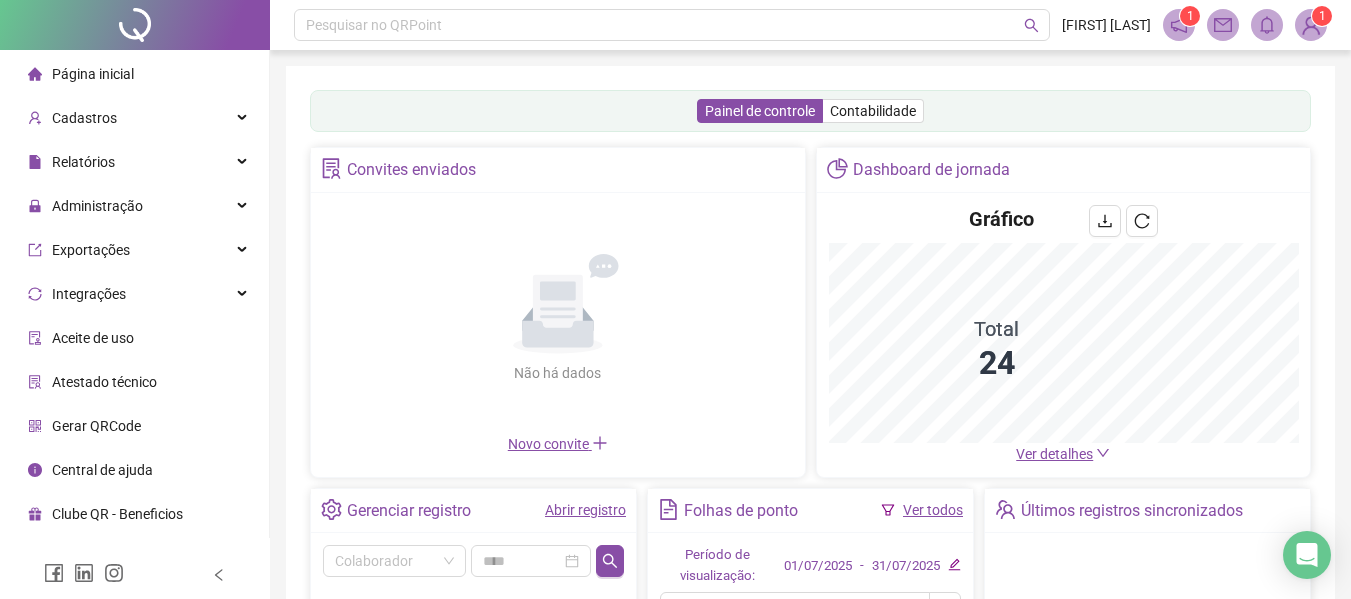 click on "Ver todos" at bounding box center (933, 510) 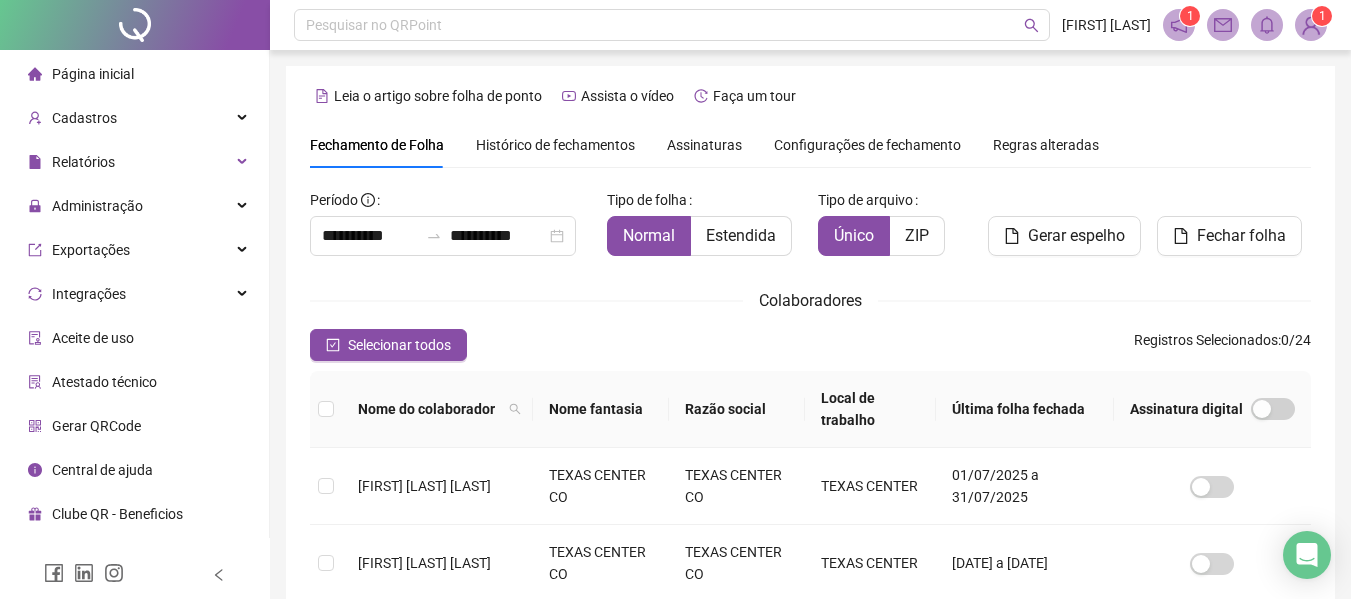 scroll, scrollTop: 110, scrollLeft: 0, axis: vertical 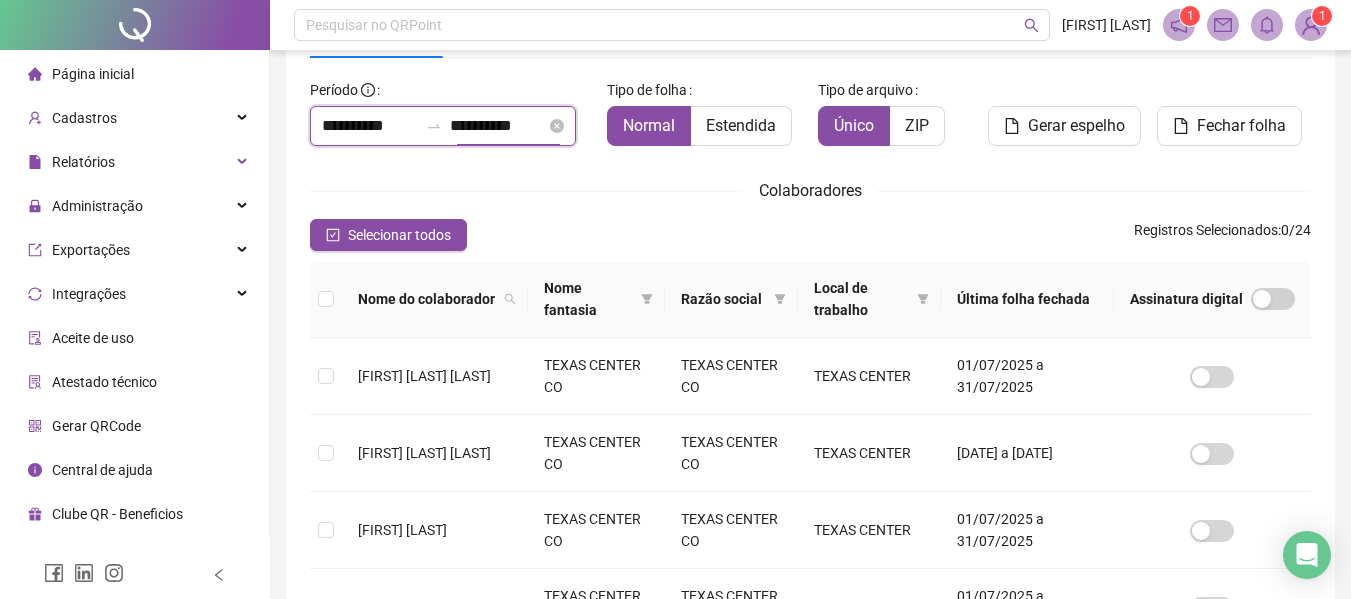 click on "**********" at bounding box center (498, 126) 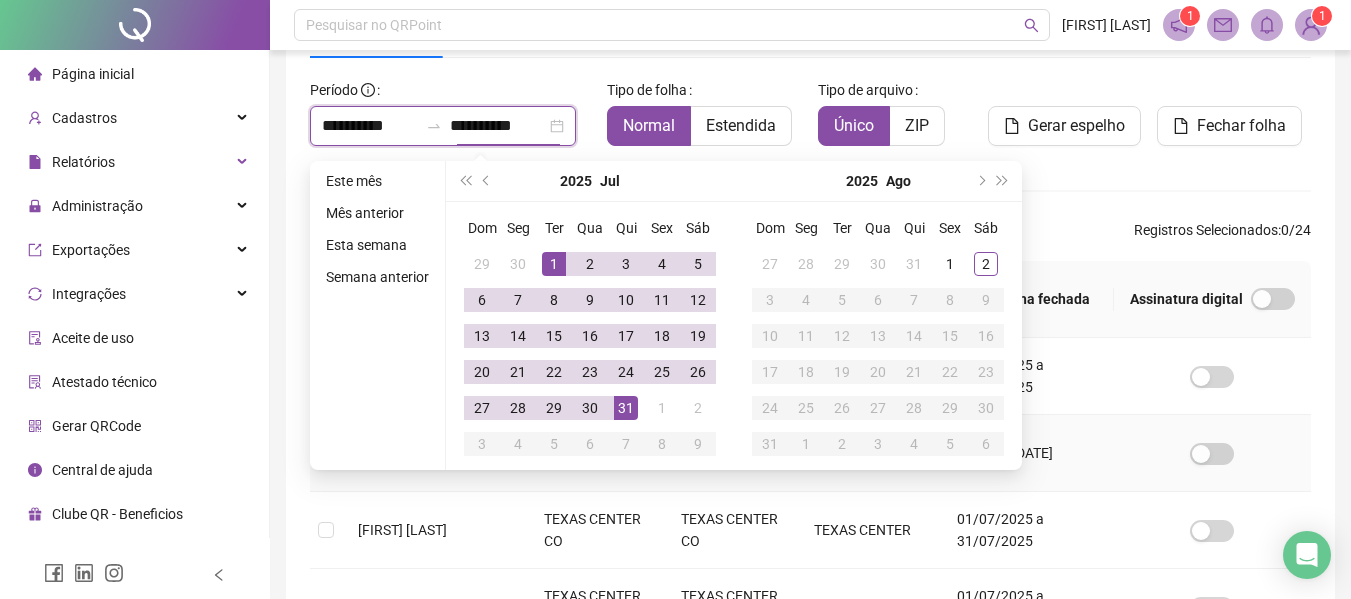 type on "**********" 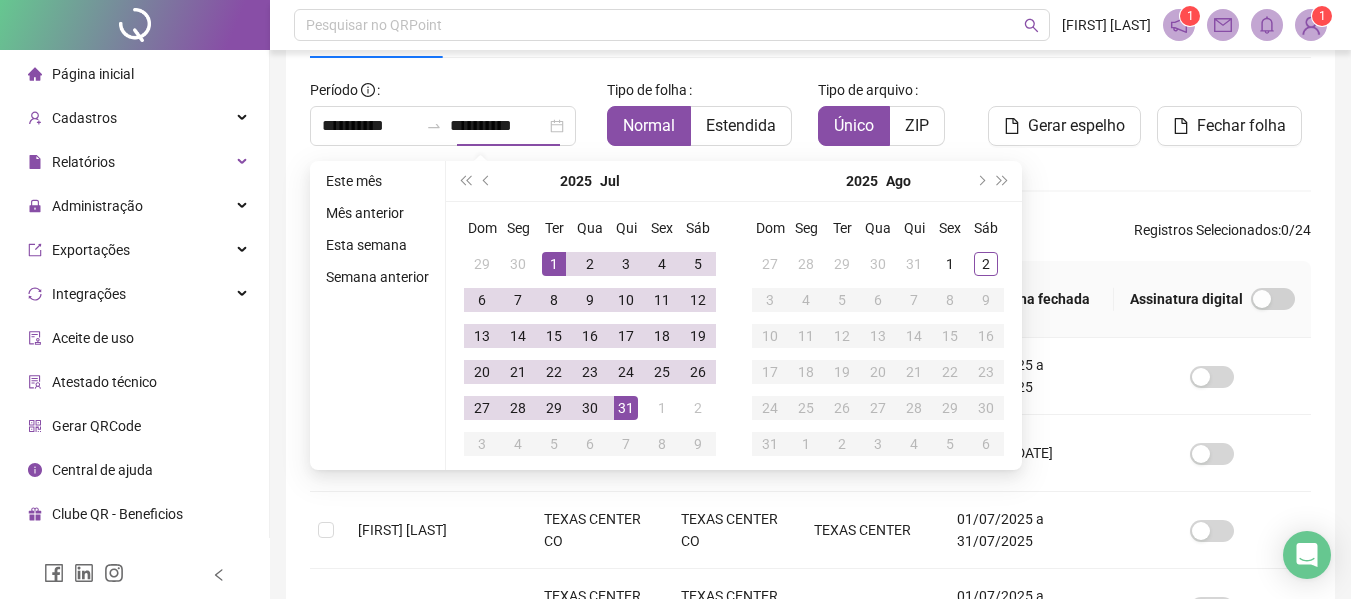 click on "Nome do colaborador Nome fantasia Razão social Local de trabalho Última folha fechada Assinatura digital               [FIRST] [LAST] [LAST] [COMPANY]  [COMPANY]  [COMPANY] [DATE] a [DATE] [FIRST] [LAST]  [COMPANY]  [COMPANY]  [COMPANY] [DATE] a [DATE] [FIRST] [LAST]  [COMPANY]  [COMPANY]  [COMPANY] [DATE] a [DATE] [FIRST] [LAST] [LAST]  [COMPANY]  [COMPANY]  [COMPANY] [DATE] a [DATE] [FIRST] [LAST] [LAST] [COMPANY]  [COMPANY]  [COMPANY] [DATE] a [DATE] [FIRST] [LAST] [LAST] [COMPANY]  [COMPANY]  [COMPANY] [DATE] a [DATE] [FIRST] [LAST] [LAST] [LAST]  [COMPANY]  [COMPANY]  [COMPANY] [DATE] a [DATE] [FIRST] [LAST] [LAST] [COMPANY]  [COMPANY]  [COMPANY] [DATE] a [DATE] [FIRST] [LAST] [LAST] [COMPANY]  [COMPANY]  [COMPANY] [DATE] a [DATE] [COMPANY]  1" at bounding box center (810, 716) 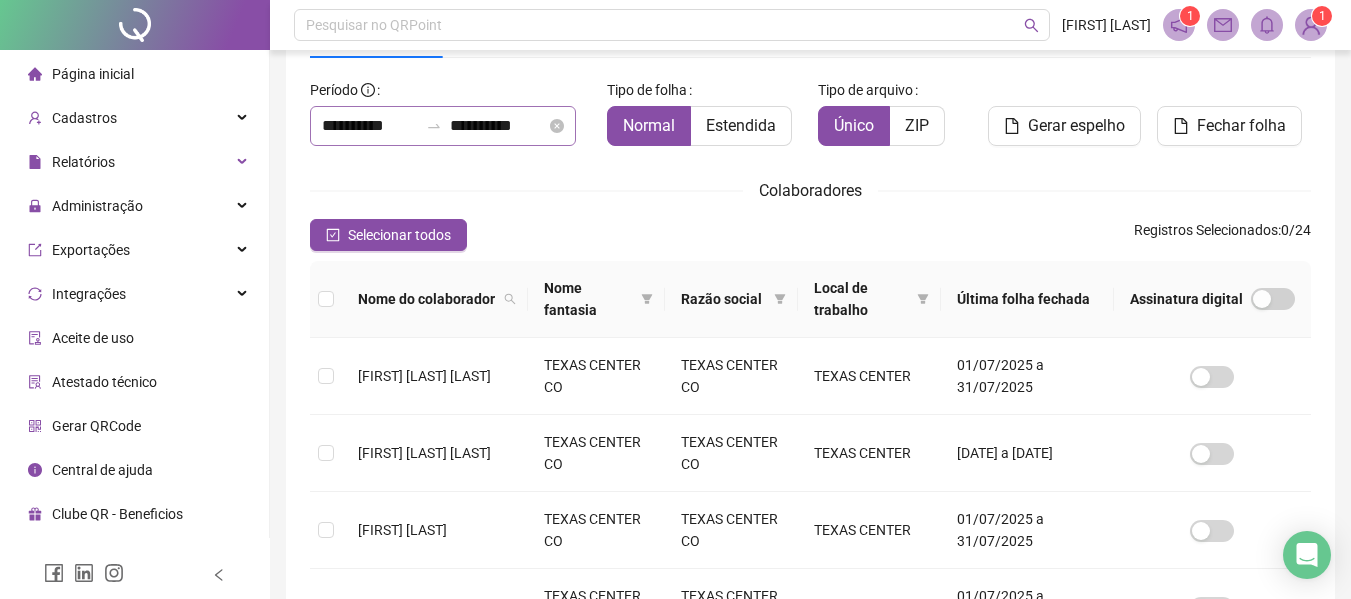 click on "**********" at bounding box center (443, 126) 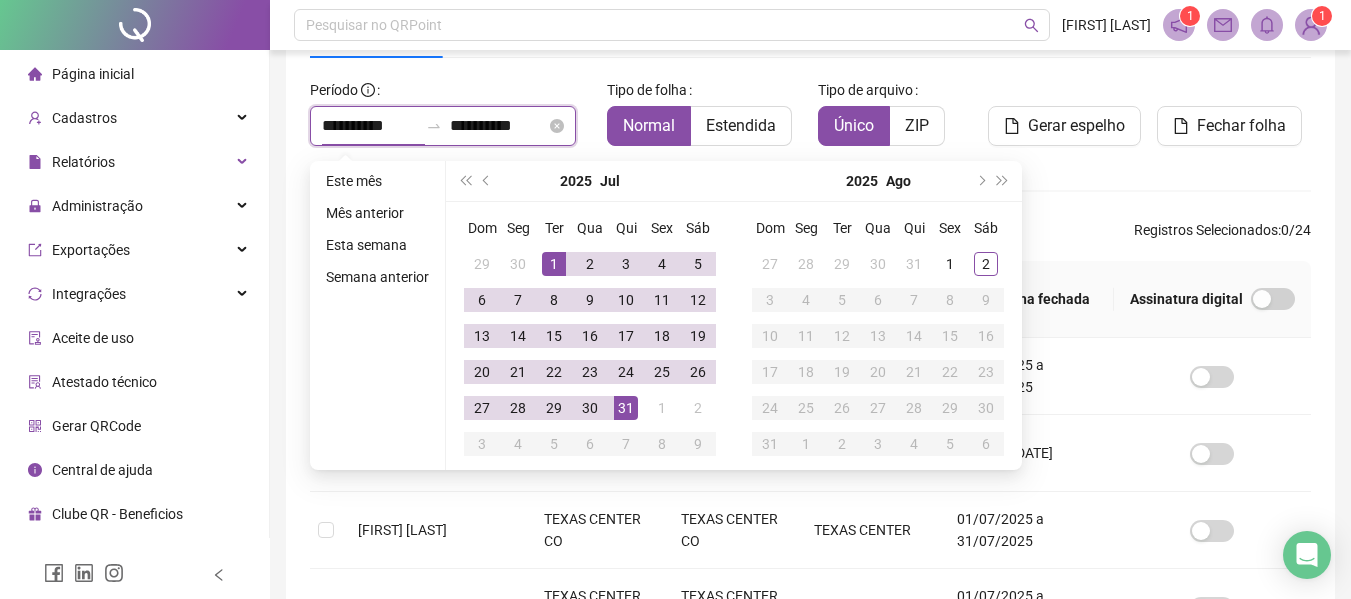 click on "**********" at bounding box center [370, 126] 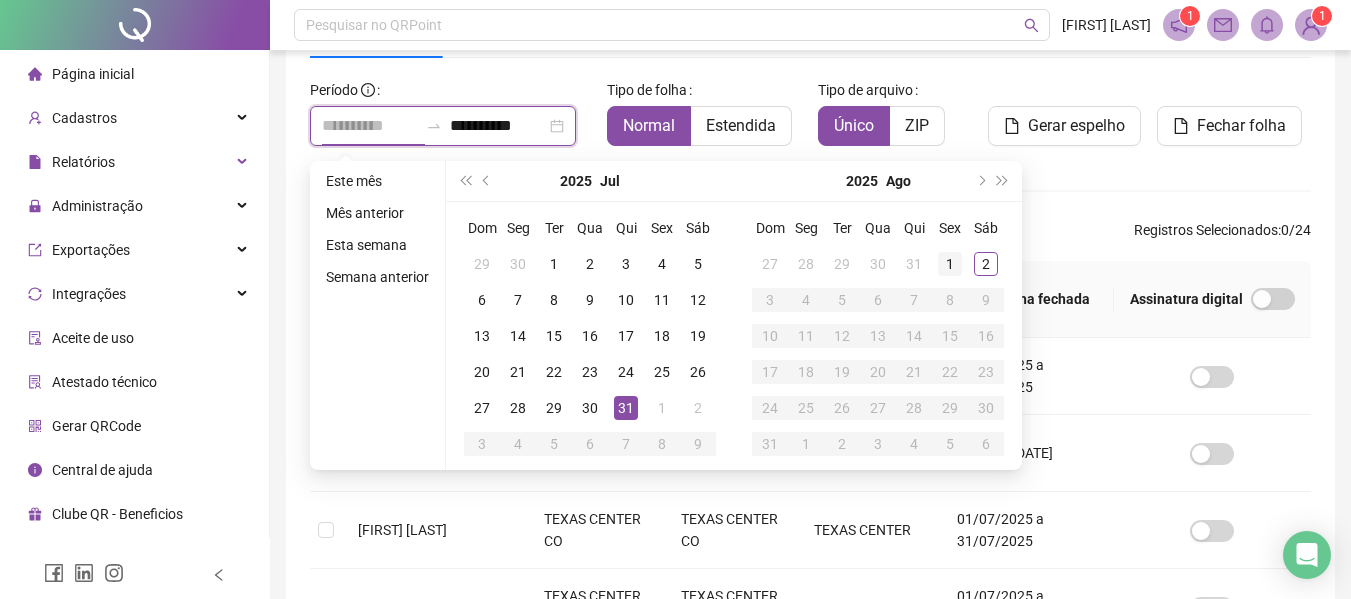 type on "**********" 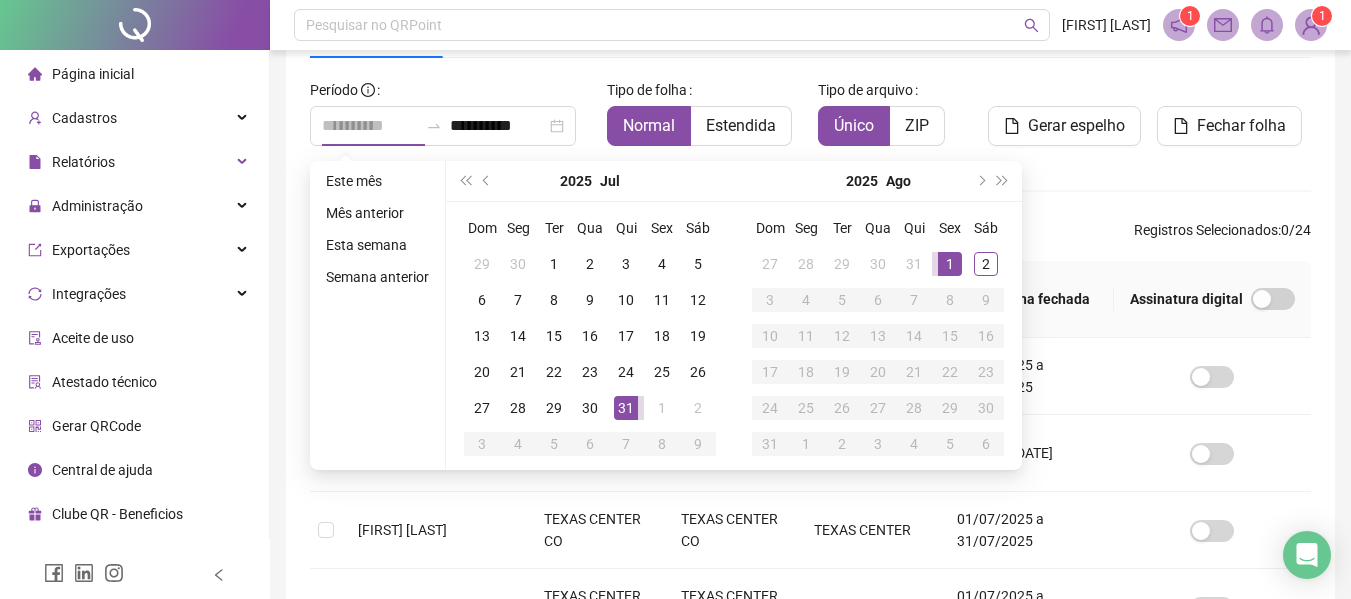 click on "1" at bounding box center (950, 264) 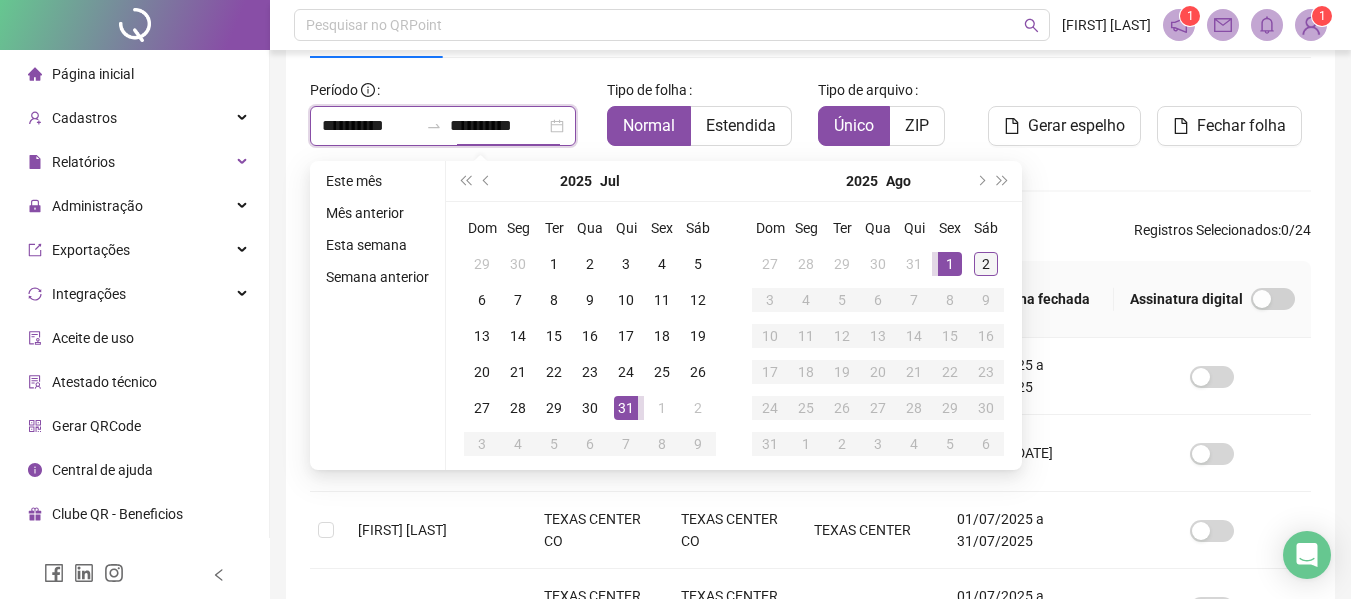 type on "**********" 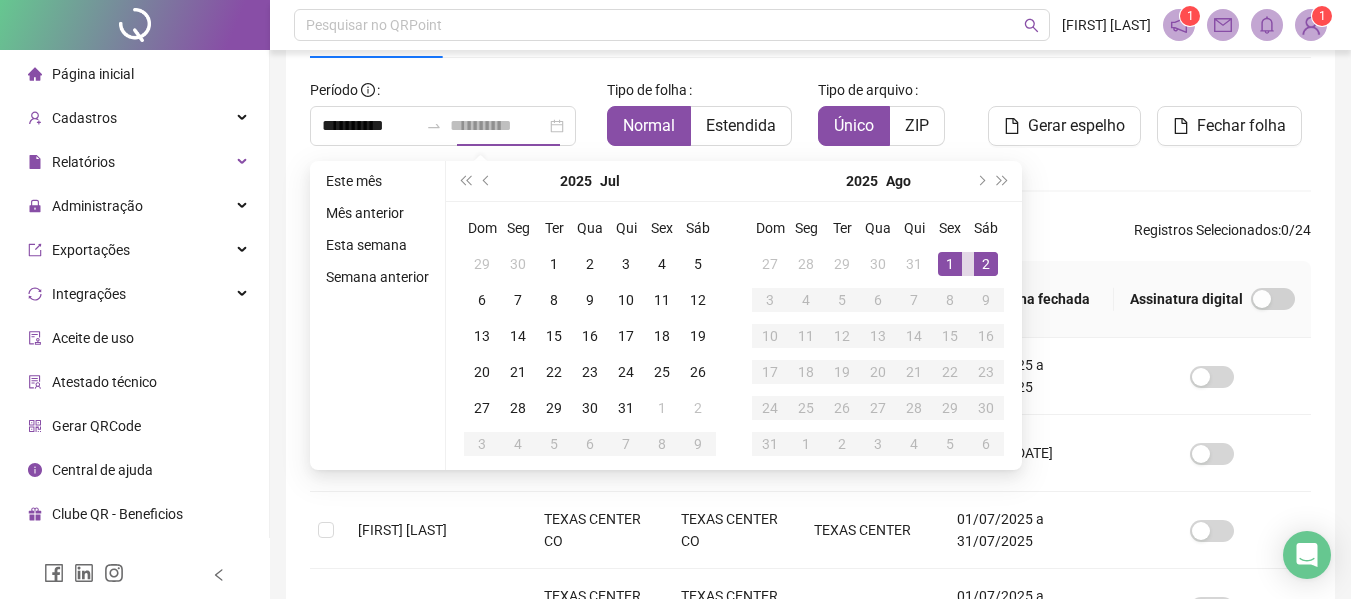click on "2" at bounding box center [986, 264] 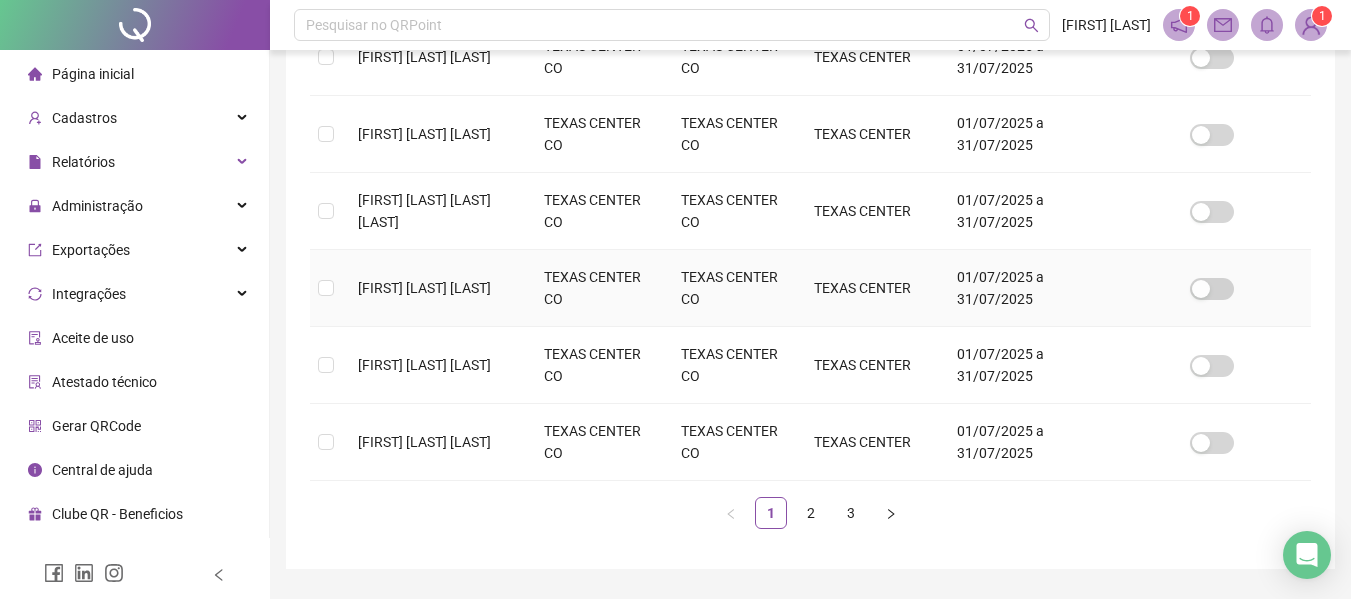 scroll, scrollTop: 793, scrollLeft: 0, axis: vertical 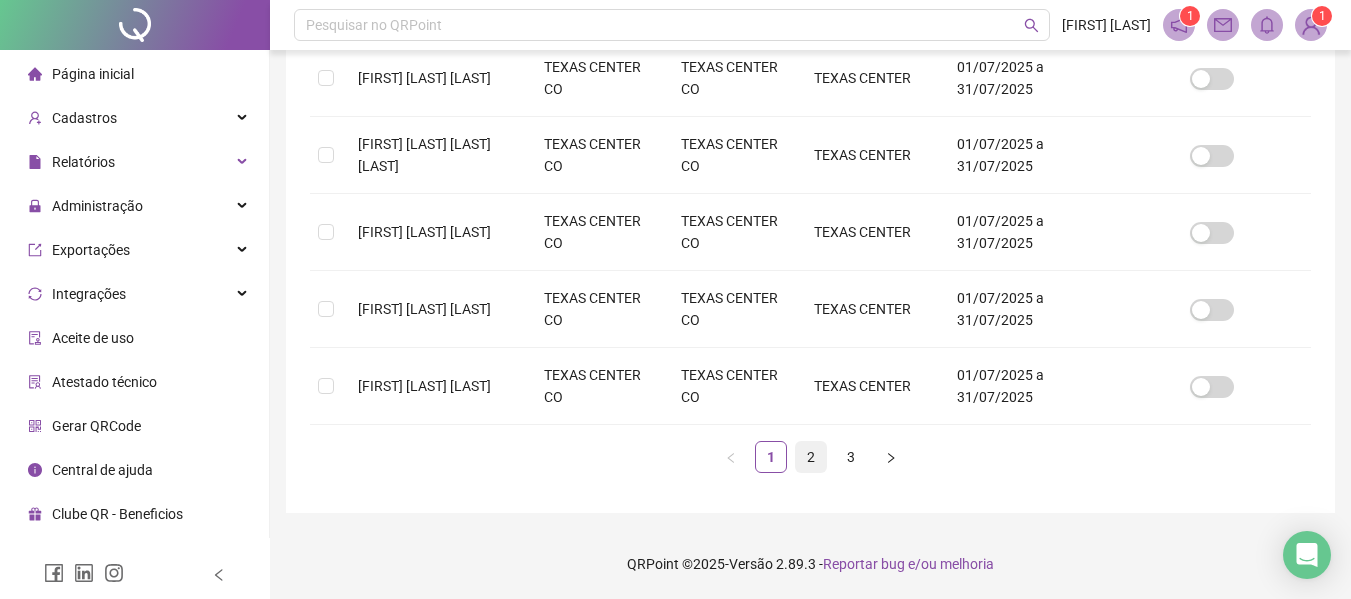 click on "2" at bounding box center (811, 457) 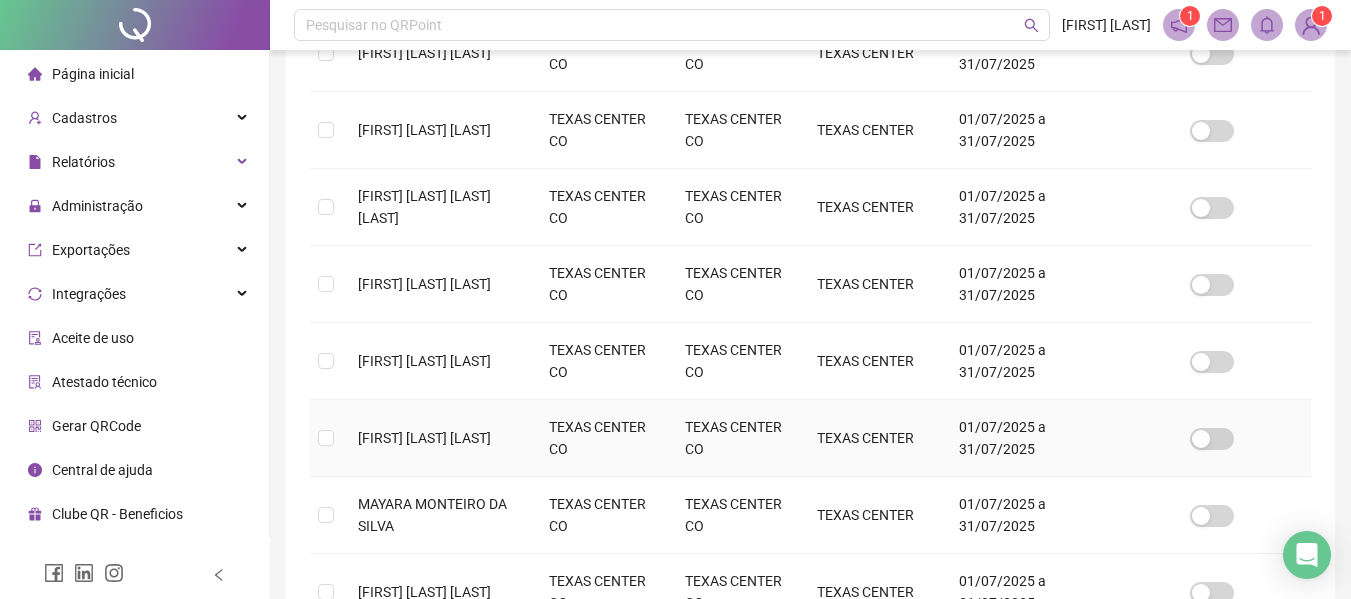 scroll, scrollTop: 610, scrollLeft: 0, axis: vertical 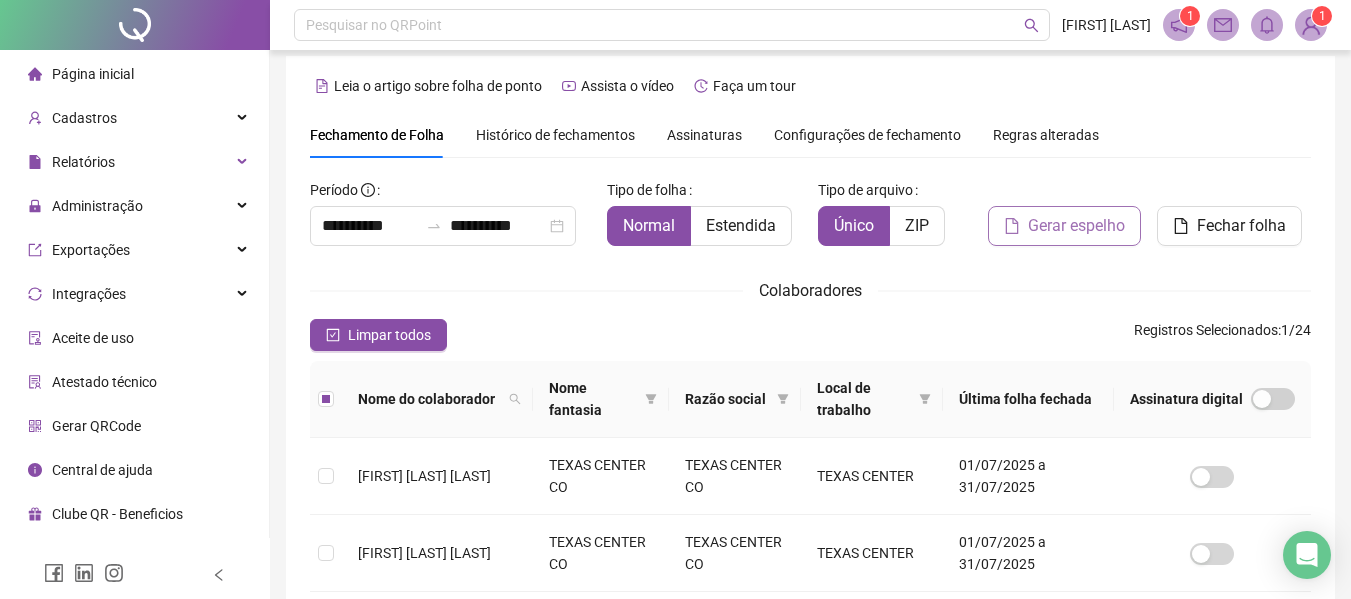 click on "Gerar espelho" at bounding box center [1064, 226] 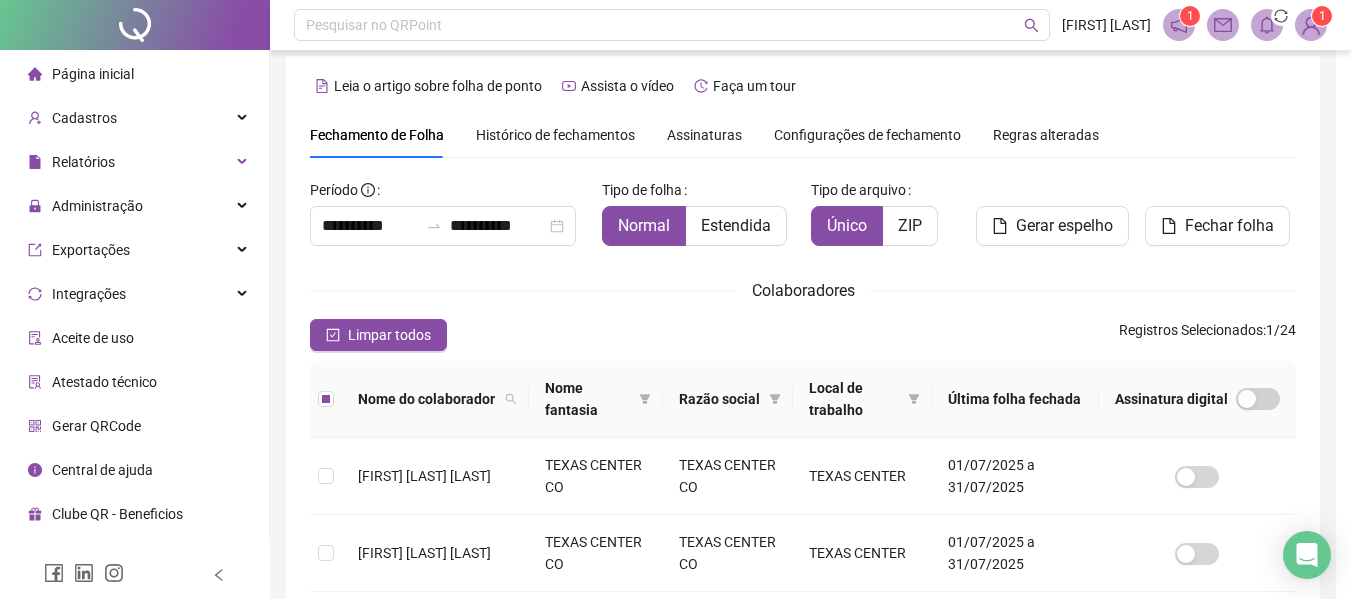 scroll, scrollTop: 110, scrollLeft: 0, axis: vertical 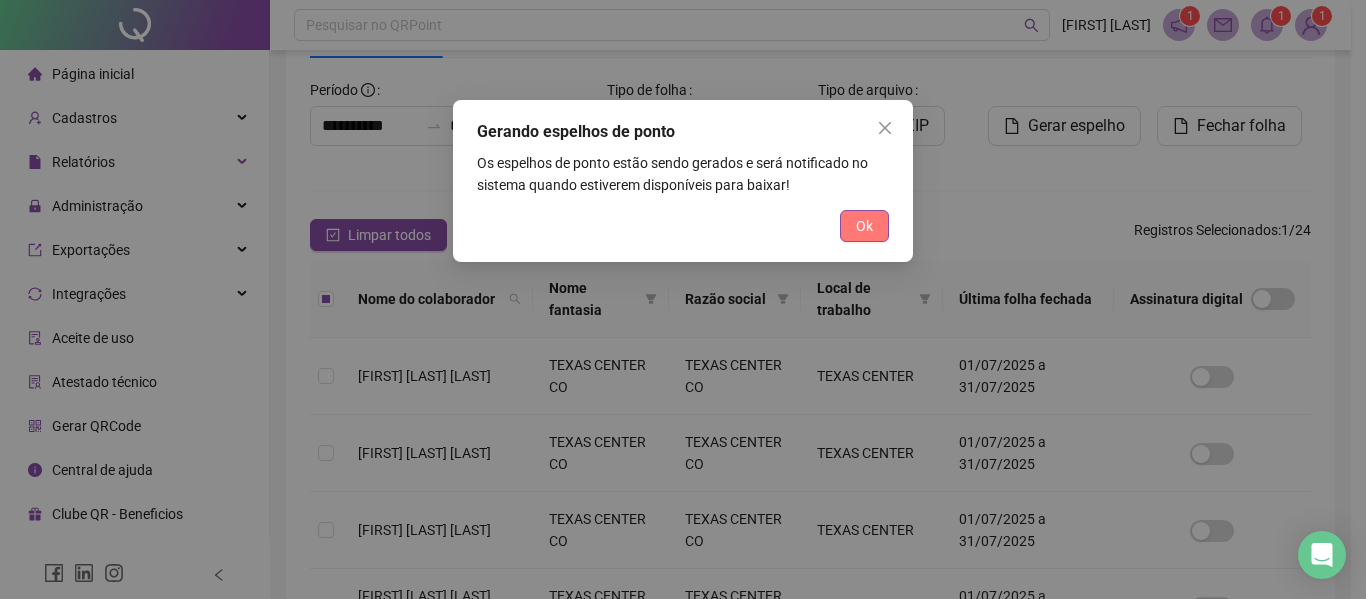click on "Ok" at bounding box center [864, 226] 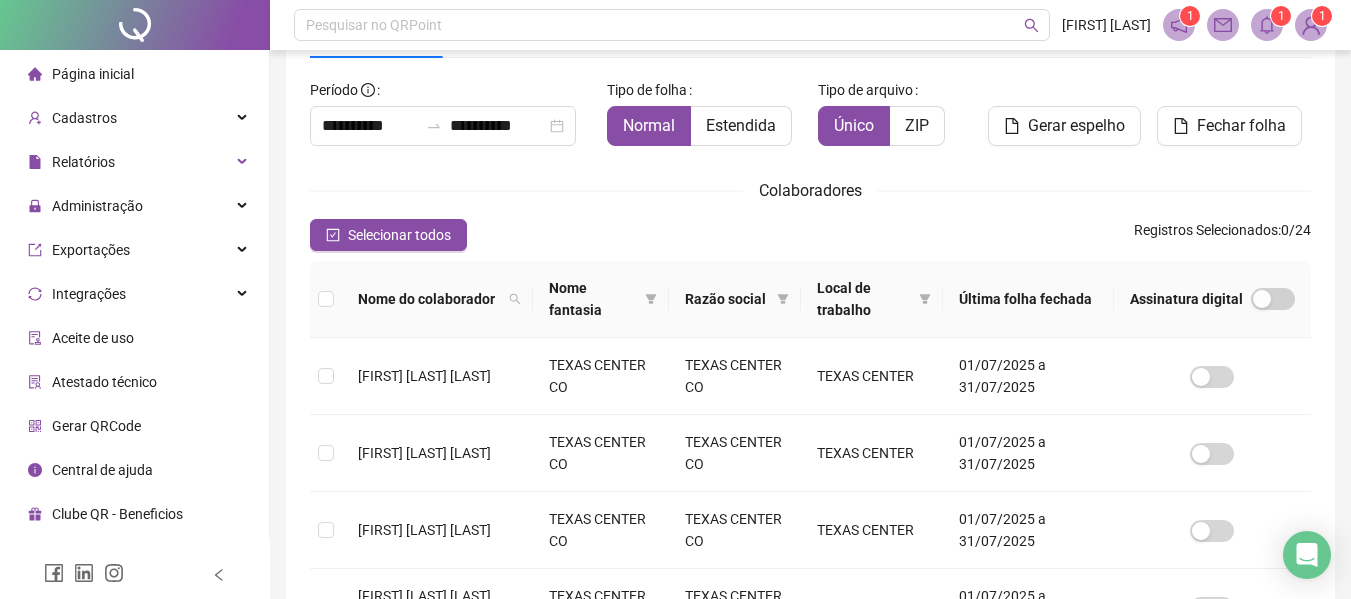 click 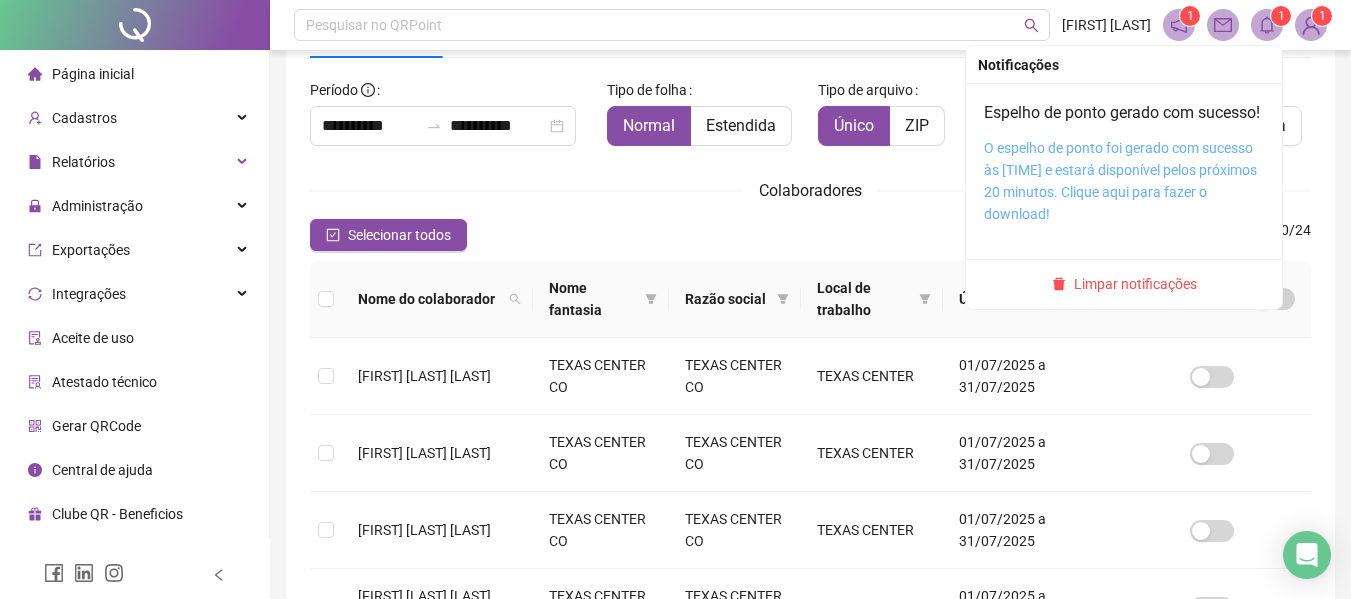 click on "O espelho de ponto foi gerado com sucesso às [TIME] e estará disponível pelos próximos 20 minutos.
Clique aqui para fazer o download!" at bounding box center (1120, 181) 